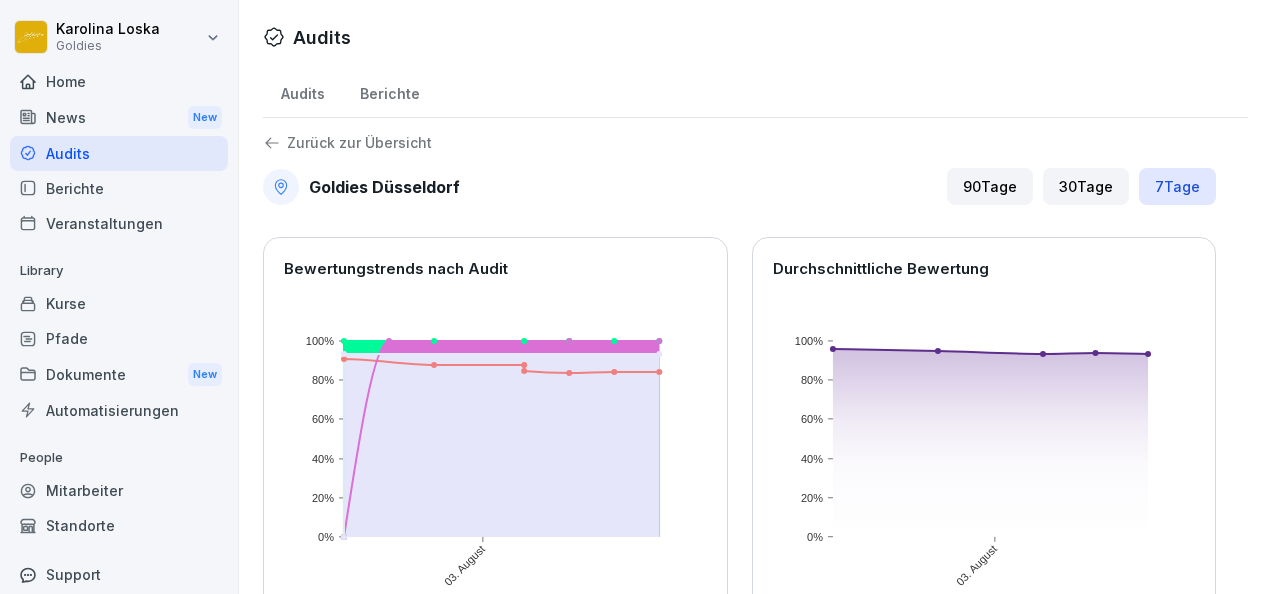 scroll, scrollTop: 0, scrollLeft: 0, axis: both 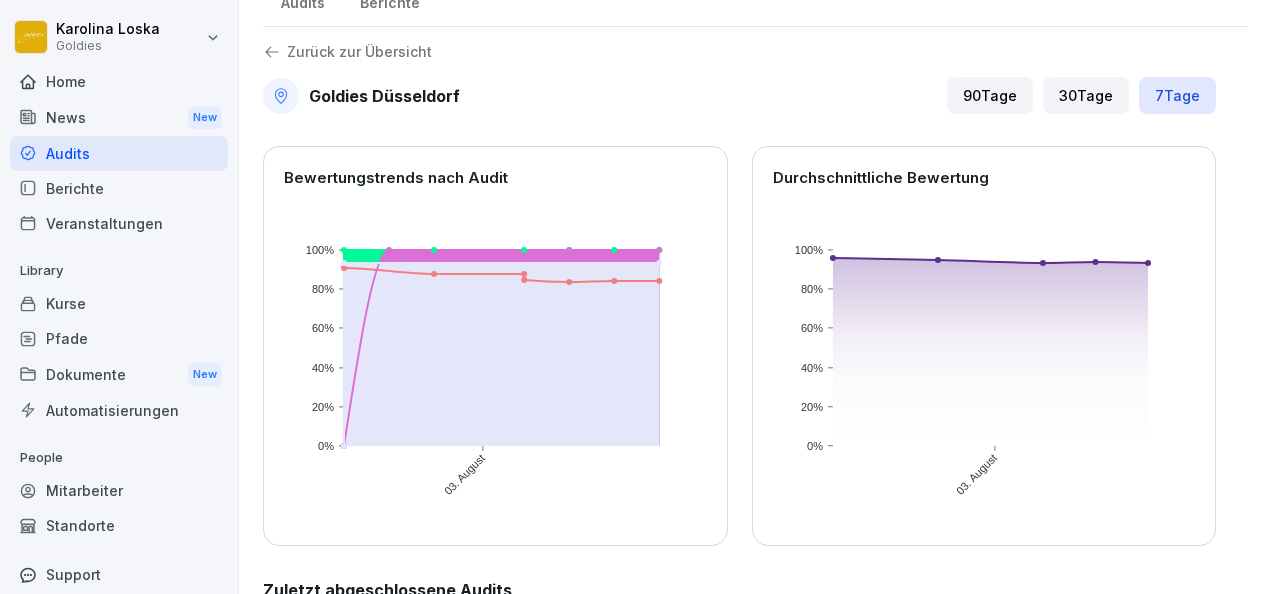 click on "Kurse" at bounding box center [119, 303] 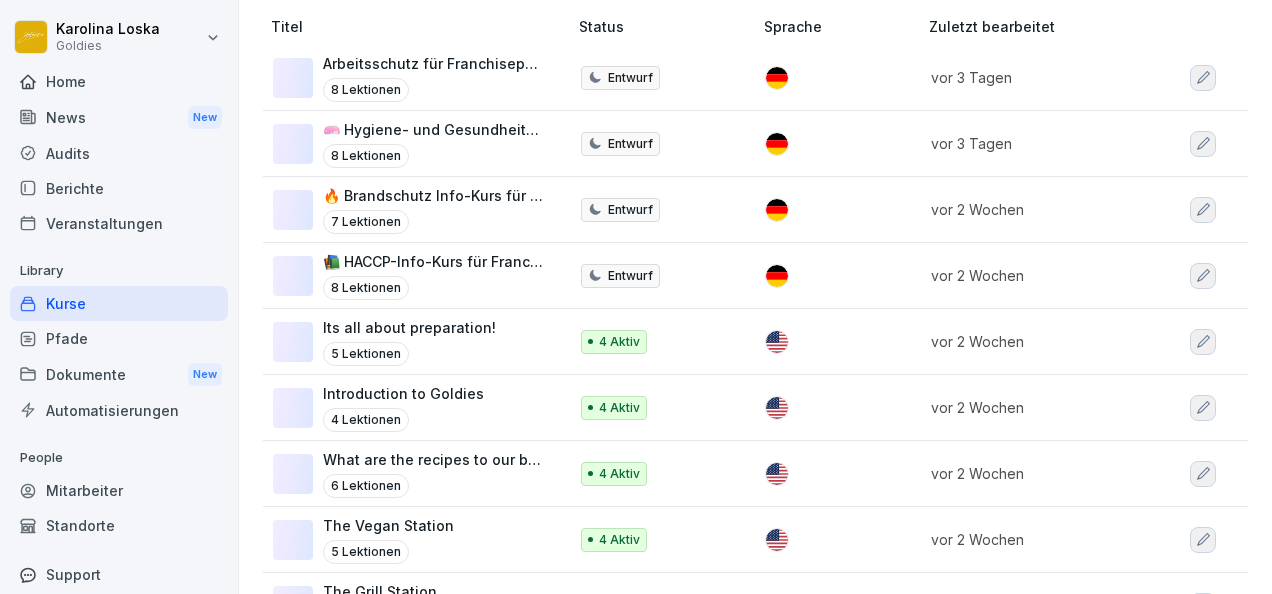 scroll, scrollTop: 387, scrollLeft: 0, axis: vertical 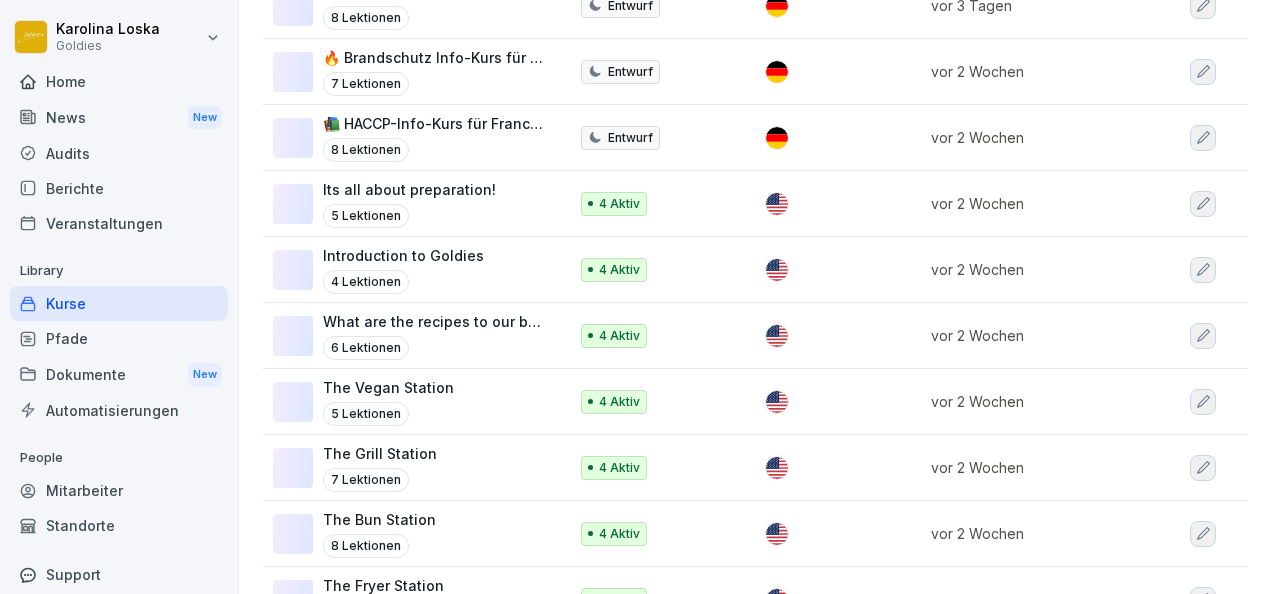 click on "What are the recipes to our burgers?" at bounding box center (435, 321) 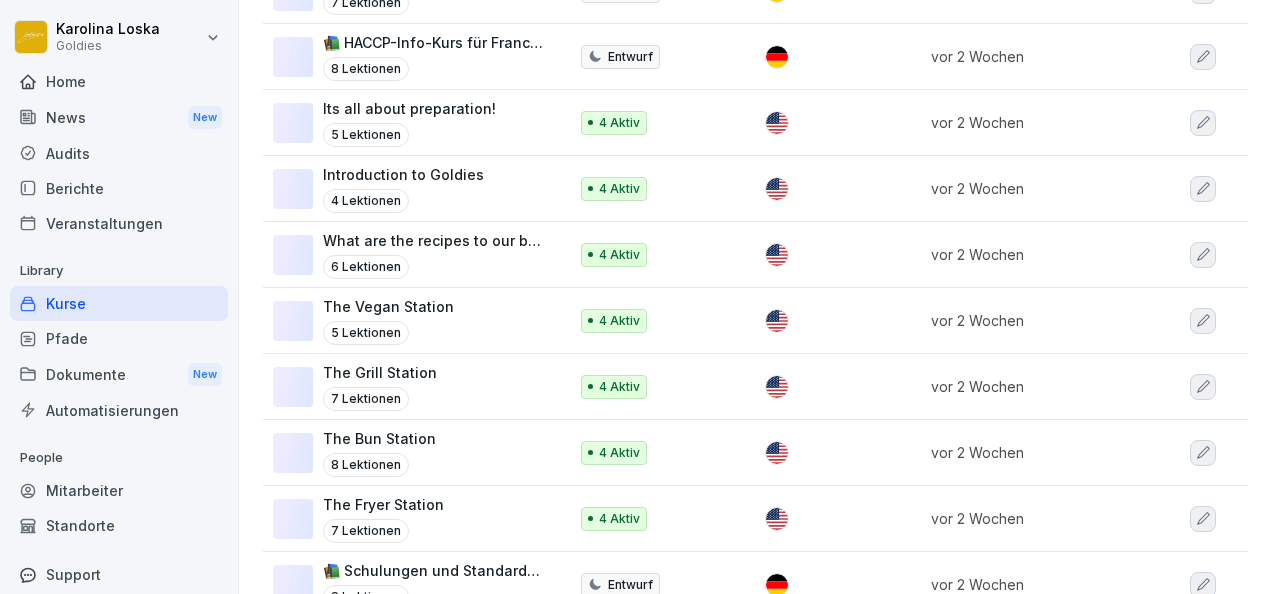 scroll, scrollTop: 469, scrollLeft: 0, axis: vertical 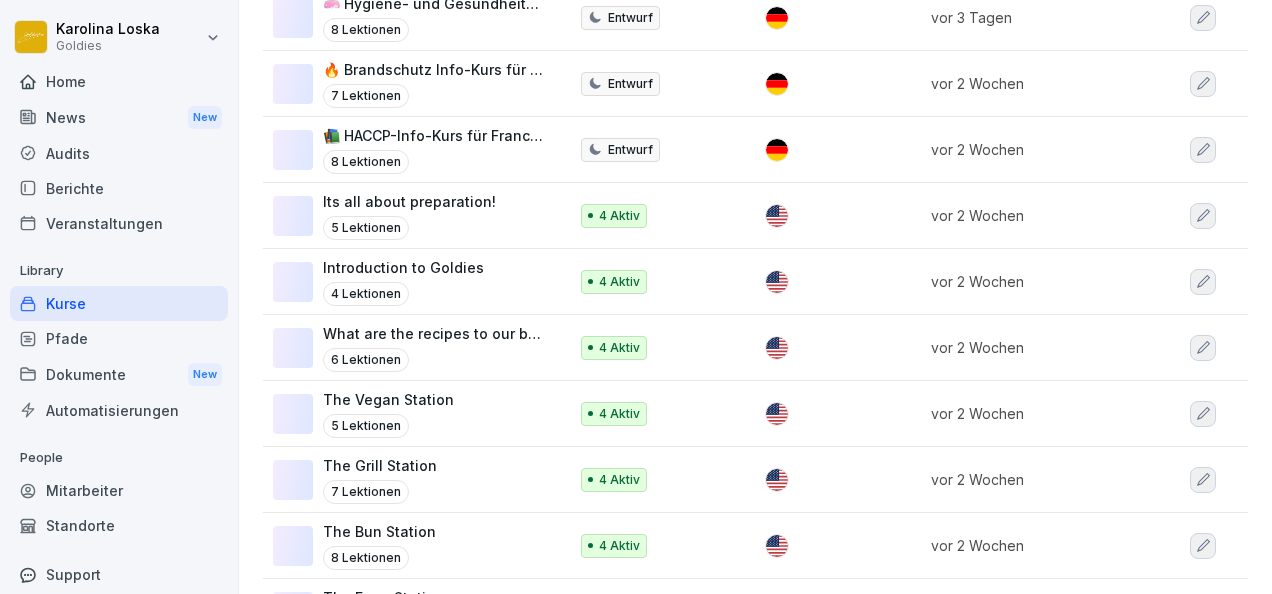 drag, startPoint x: 368, startPoint y: 450, endPoint x: 338, endPoint y: 459, distance: 31.320919 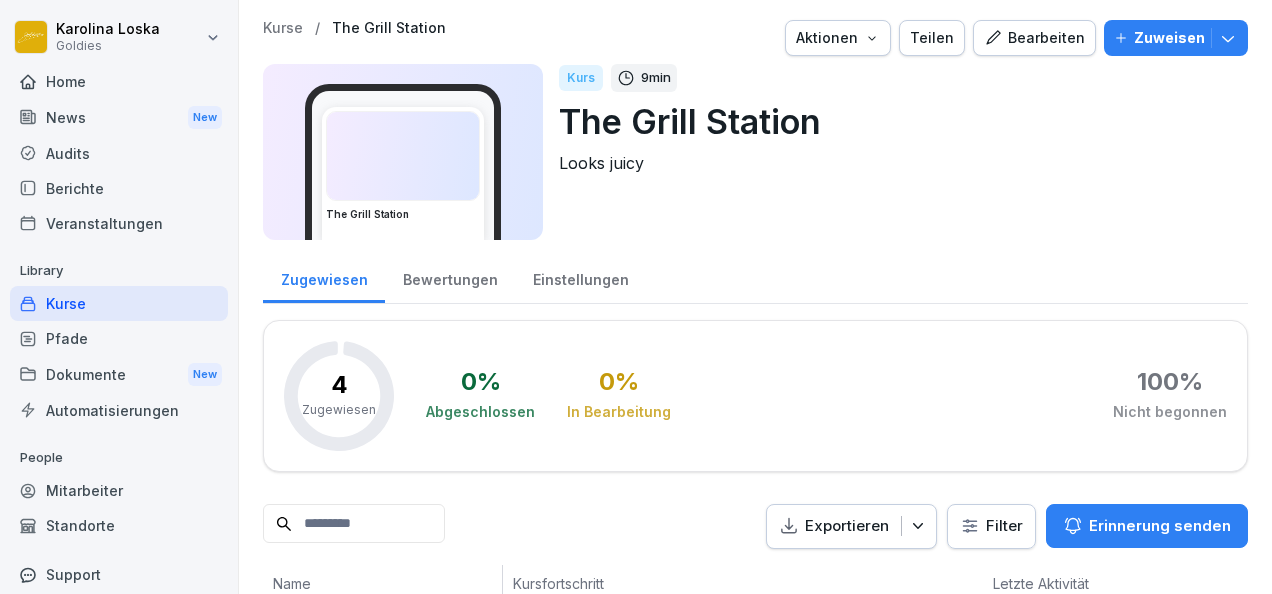 scroll, scrollTop: 0, scrollLeft: 0, axis: both 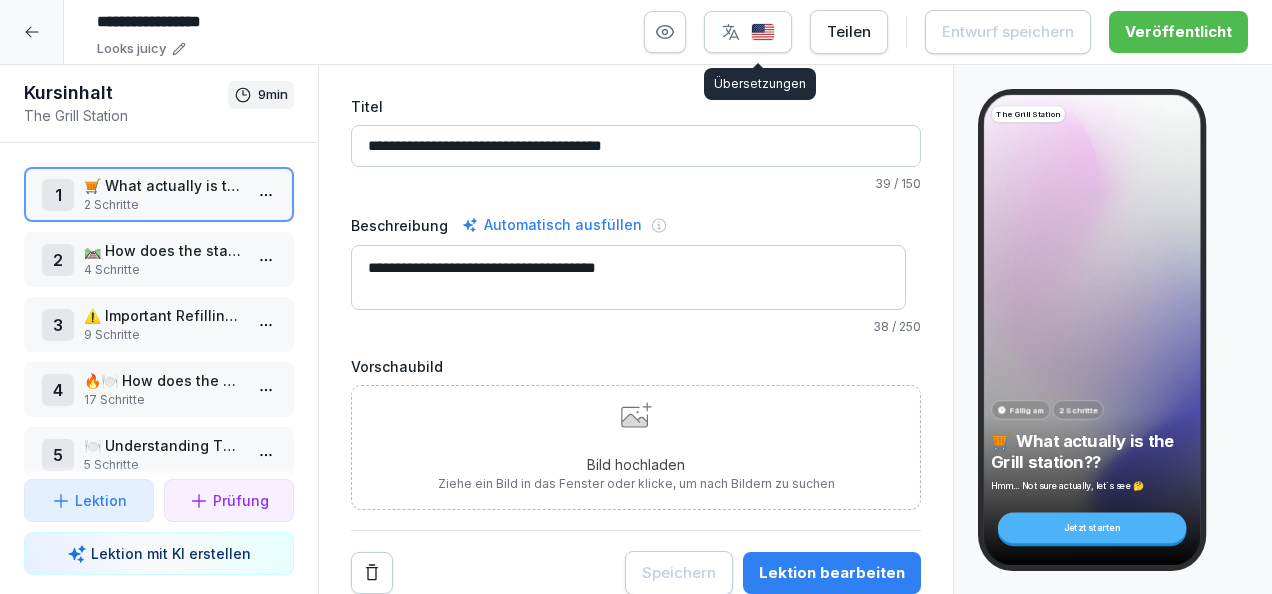 click at bounding box center (748, 32) 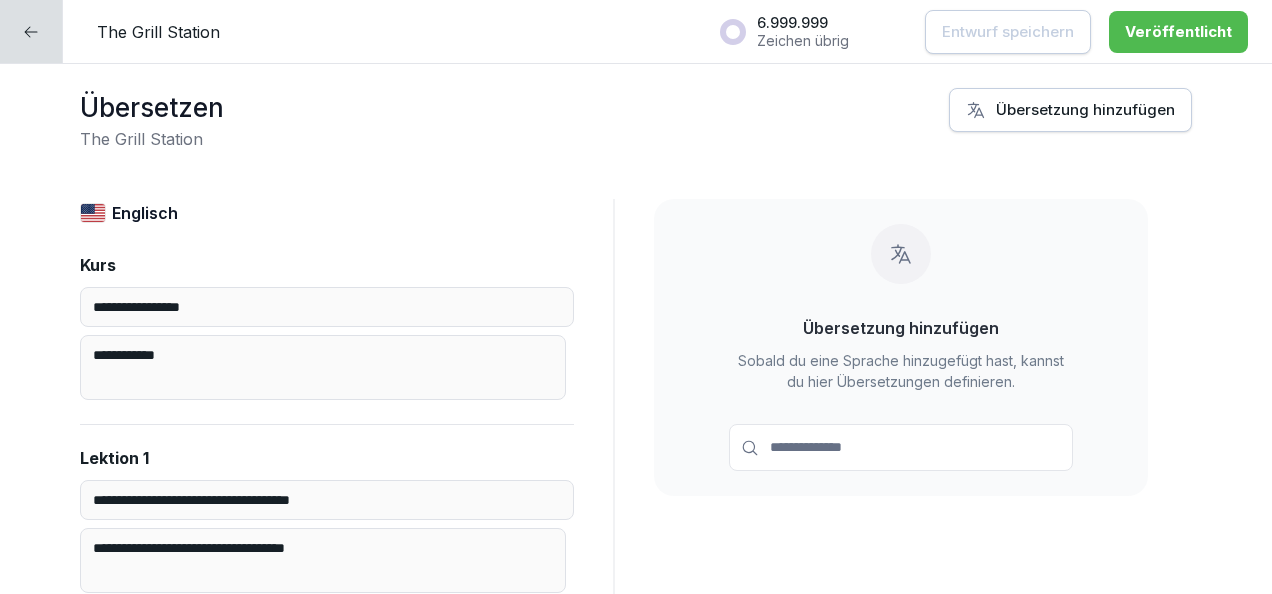 click 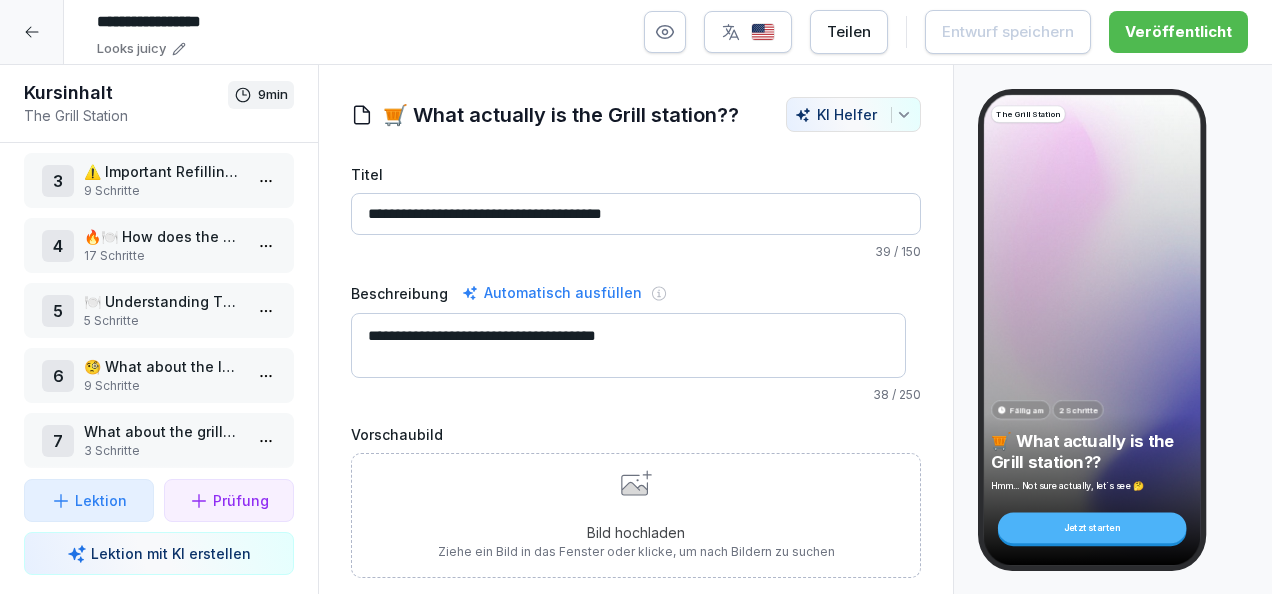 scroll, scrollTop: 170, scrollLeft: 0, axis: vertical 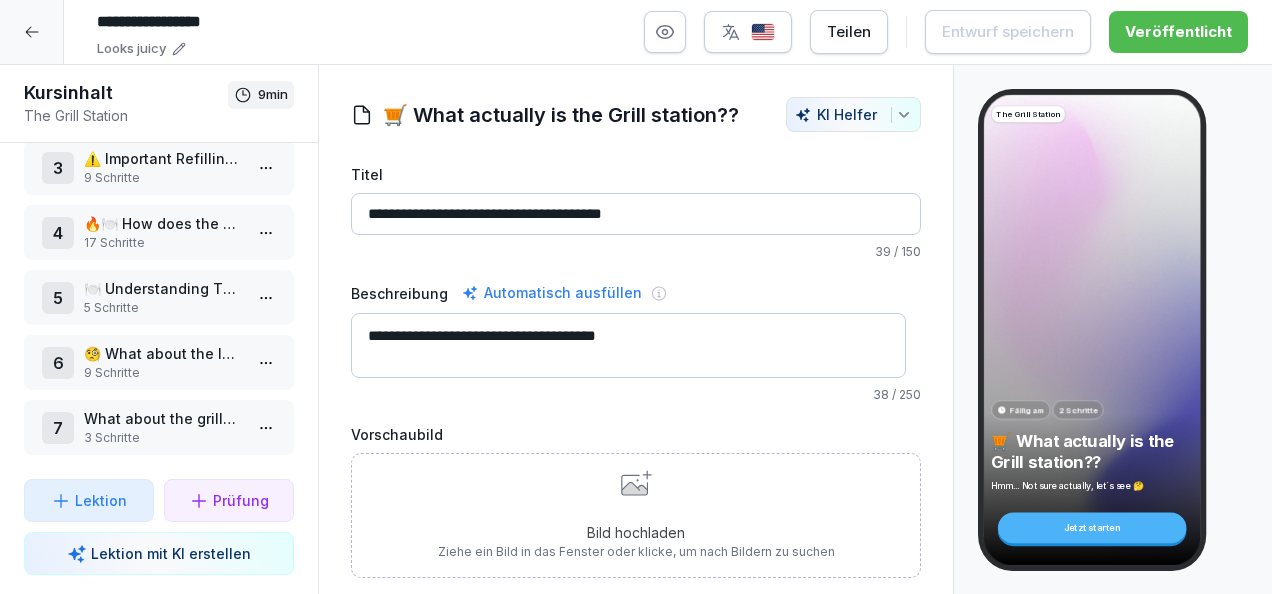 click at bounding box center (32, 32) 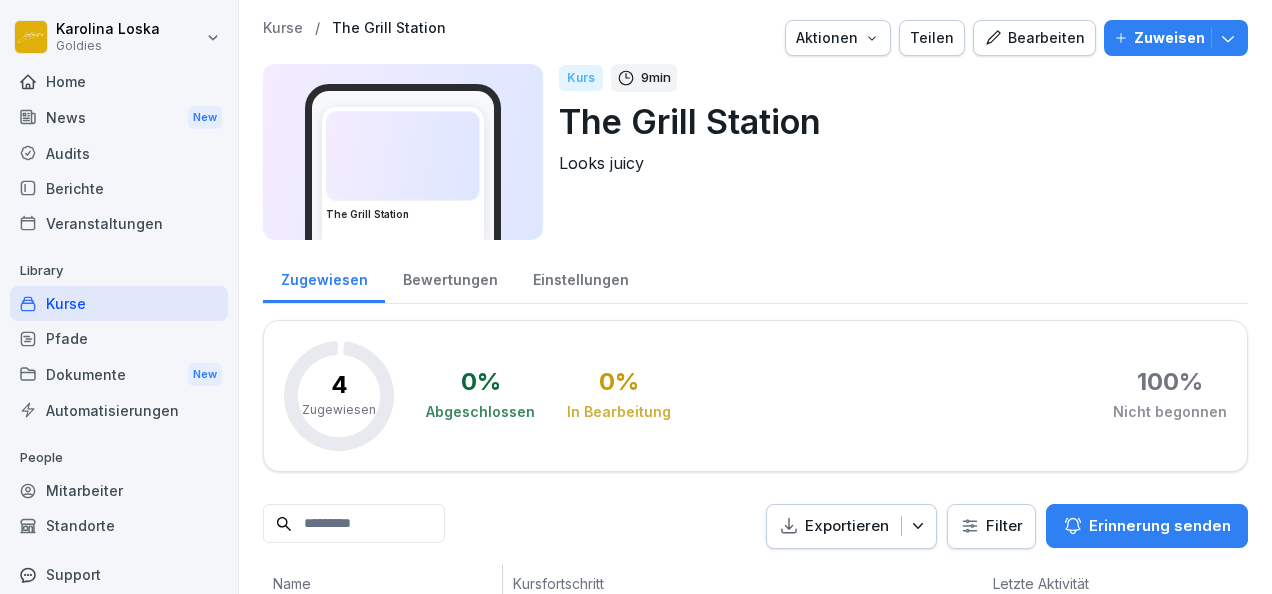 click on "Kurse" at bounding box center [119, 303] 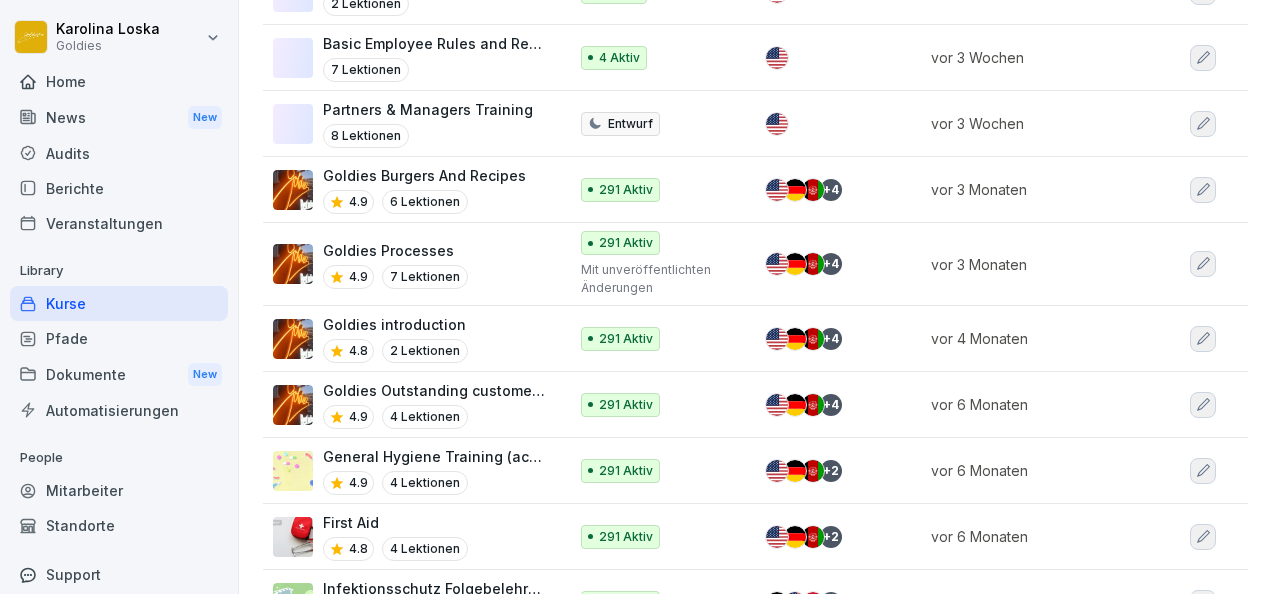 scroll, scrollTop: 1324, scrollLeft: 0, axis: vertical 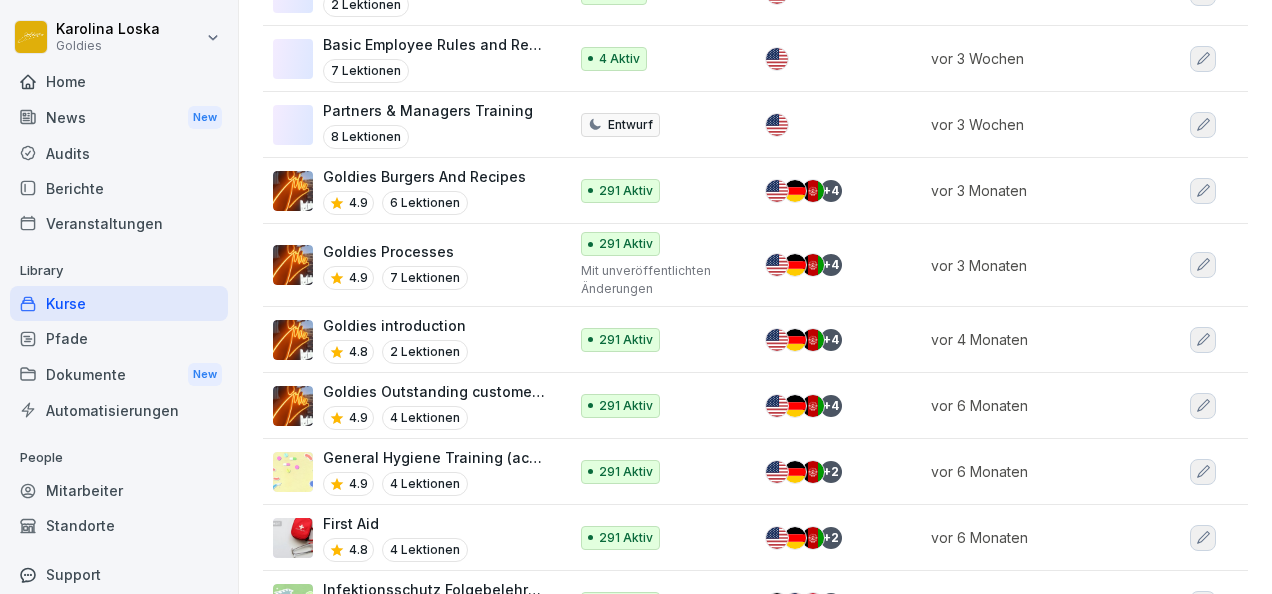 click on "Goldies Burgers And Recipes" at bounding box center (424, 176) 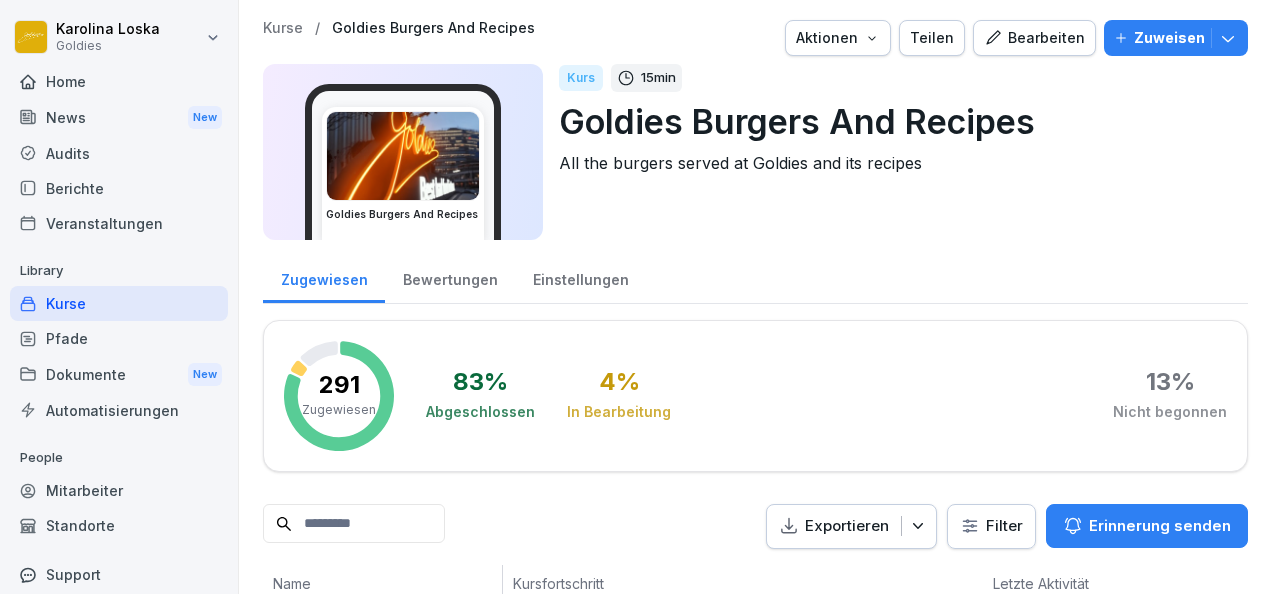 scroll, scrollTop: 0, scrollLeft: 0, axis: both 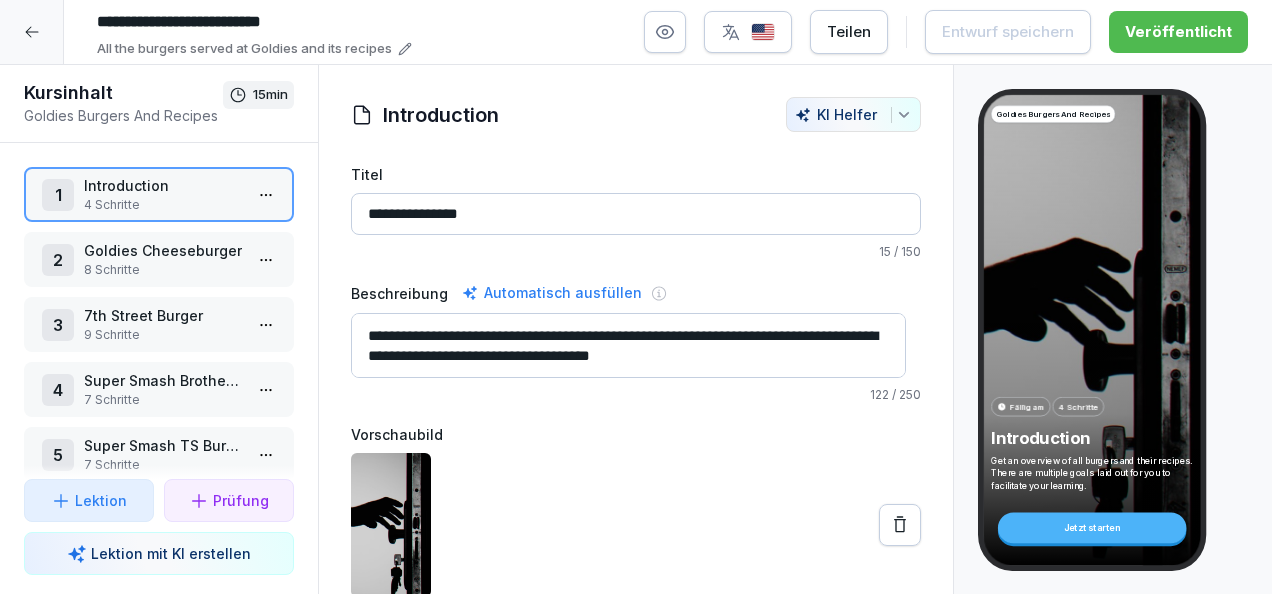 click at bounding box center (763, 32) 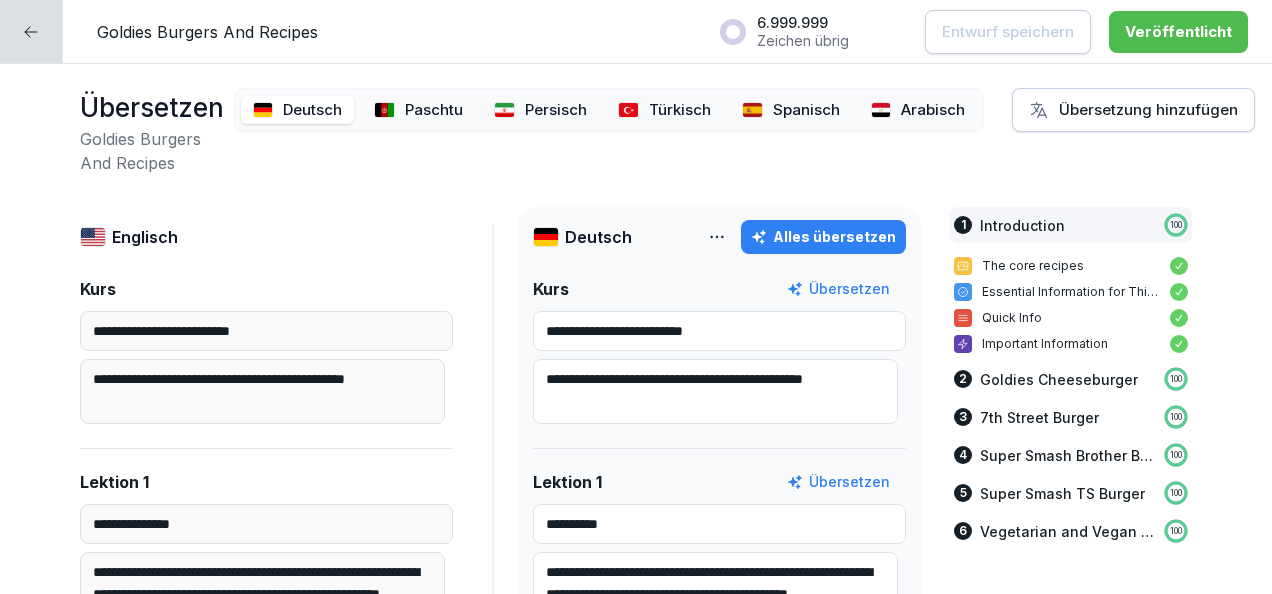scroll, scrollTop: 60, scrollLeft: 0, axis: vertical 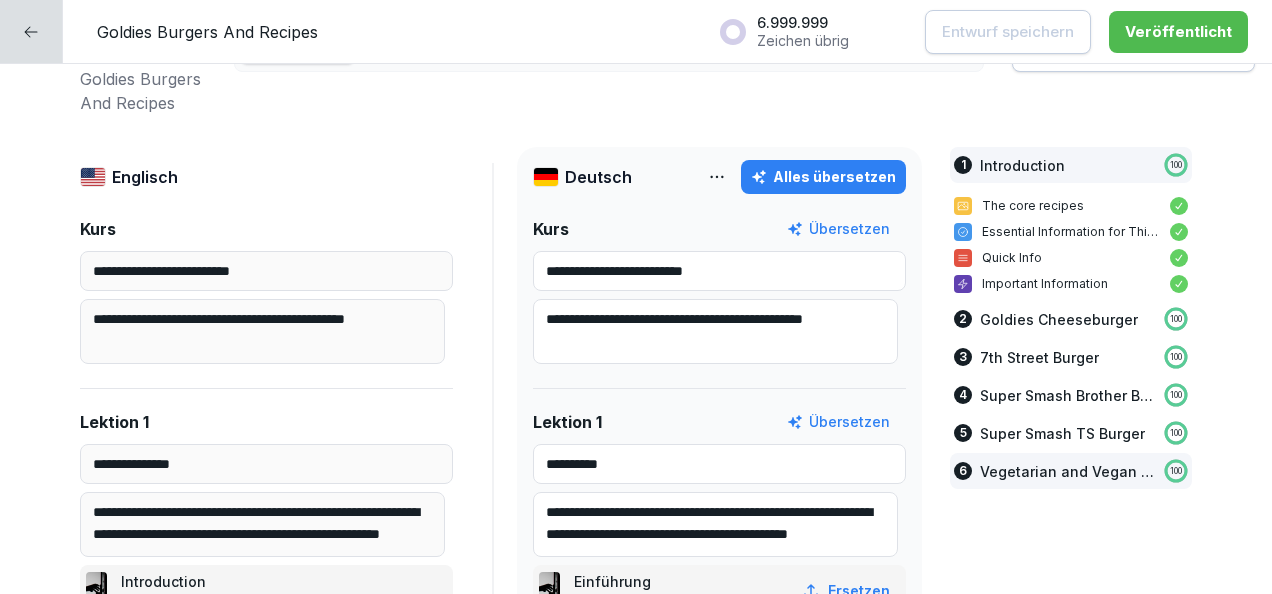 click on "Vegetarian and Vegan Versions" at bounding box center (1067, 471) 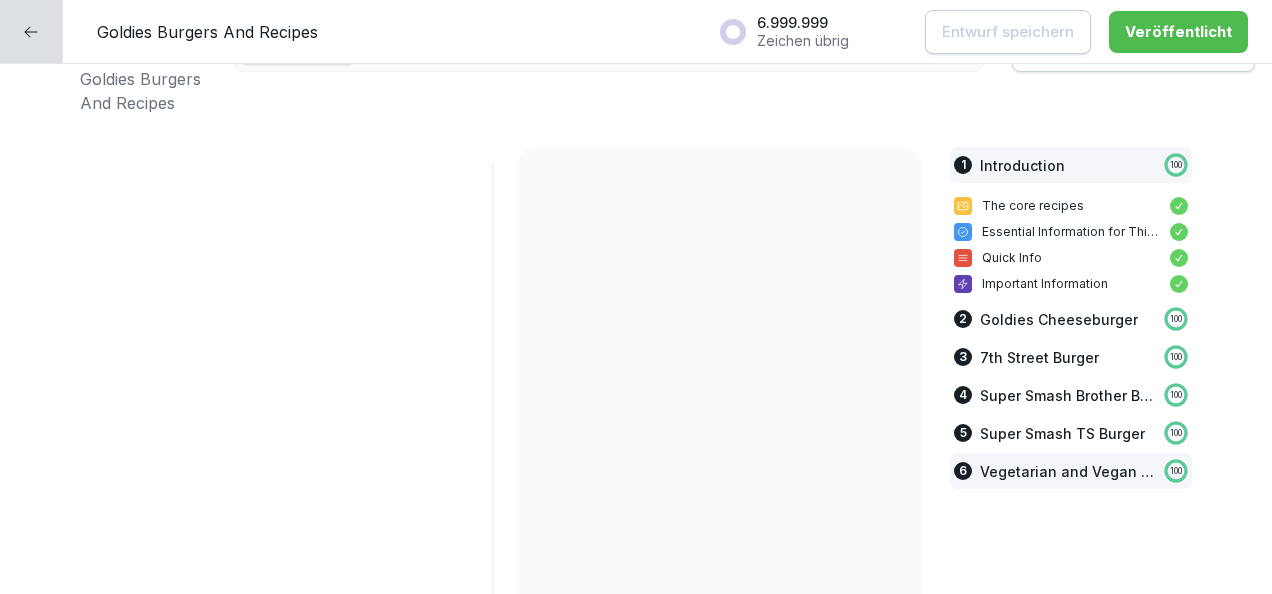 scroll, scrollTop: 10708, scrollLeft: 0, axis: vertical 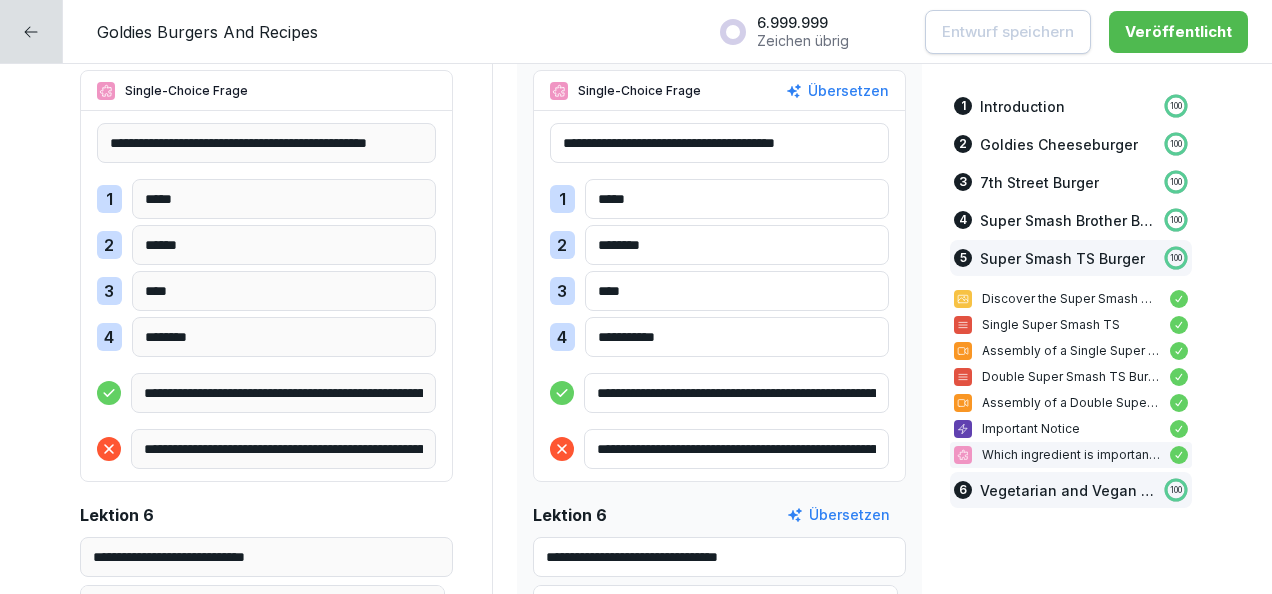 click on "Vegetarian and Vegan Versions" at bounding box center (1067, 490) 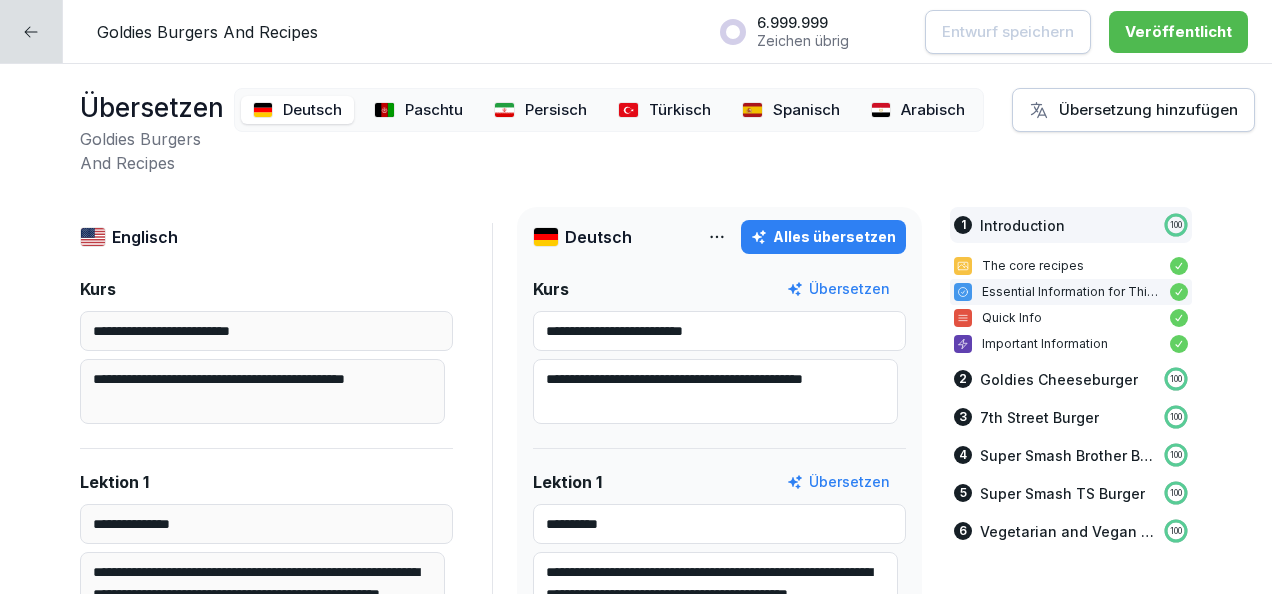scroll, scrollTop: 372, scrollLeft: 0, axis: vertical 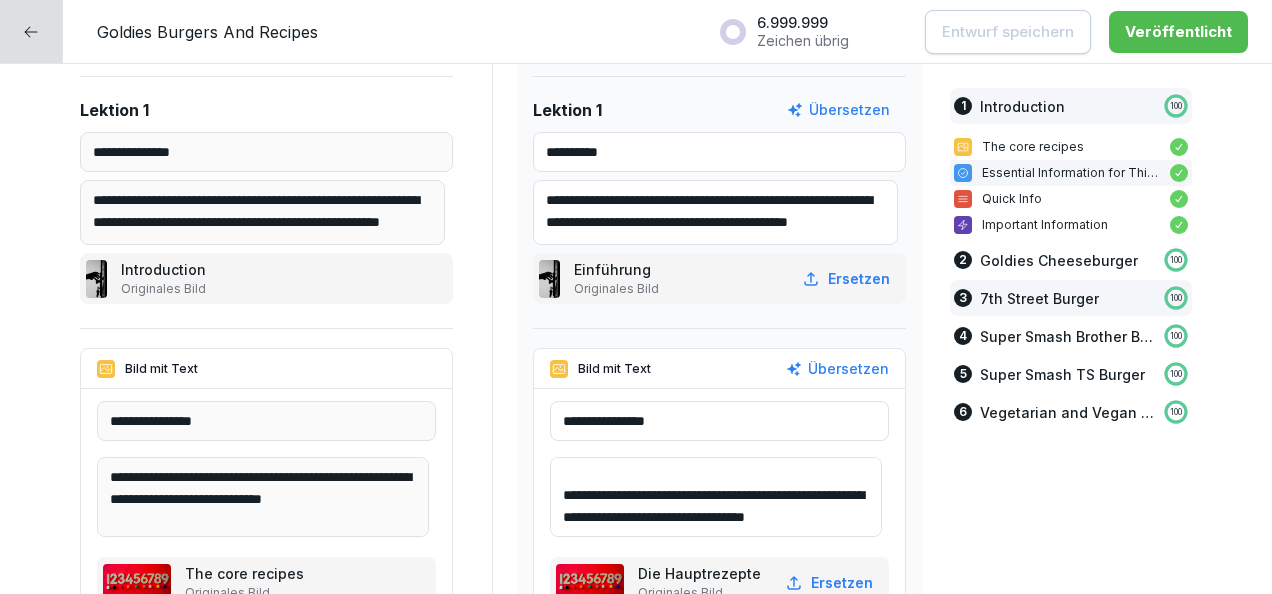 click on "7th Street Burger" at bounding box center (1039, 298) 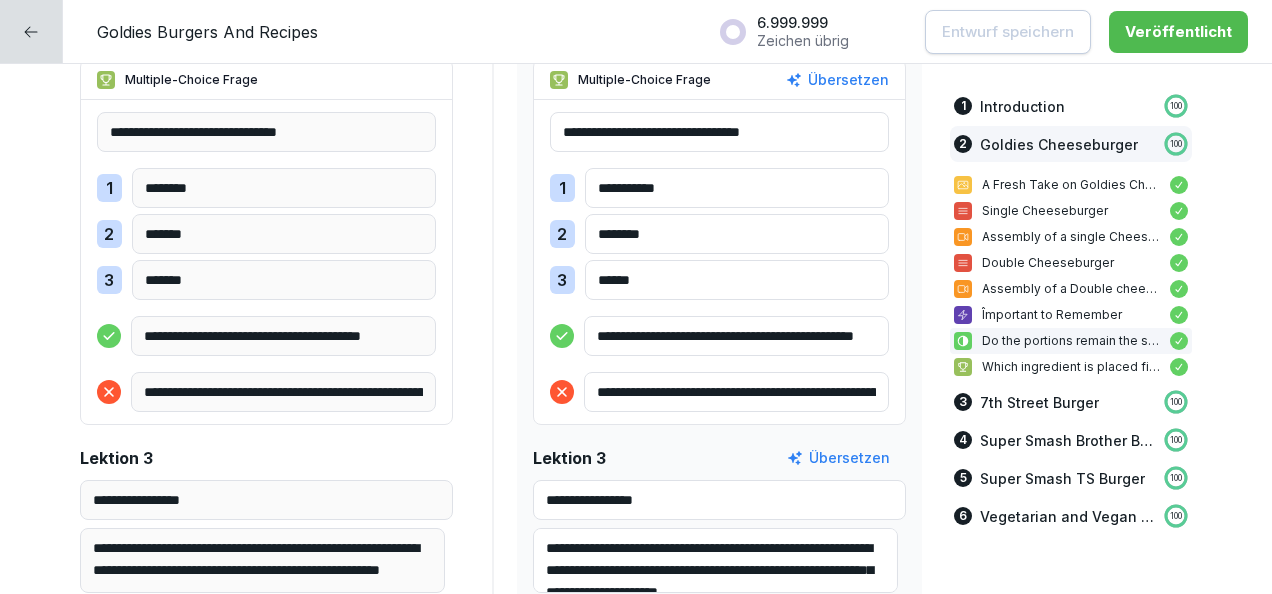 scroll, scrollTop: 4664, scrollLeft: 0, axis: vertical 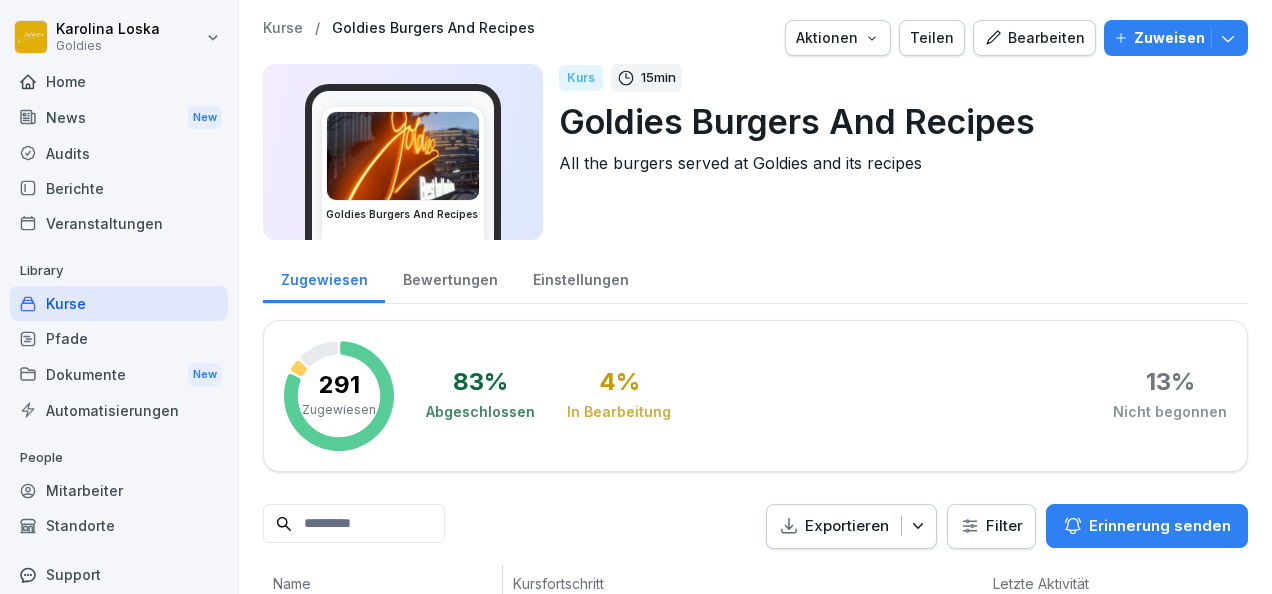 click on "Bearbeiten" at bounding box center [1034, 38] 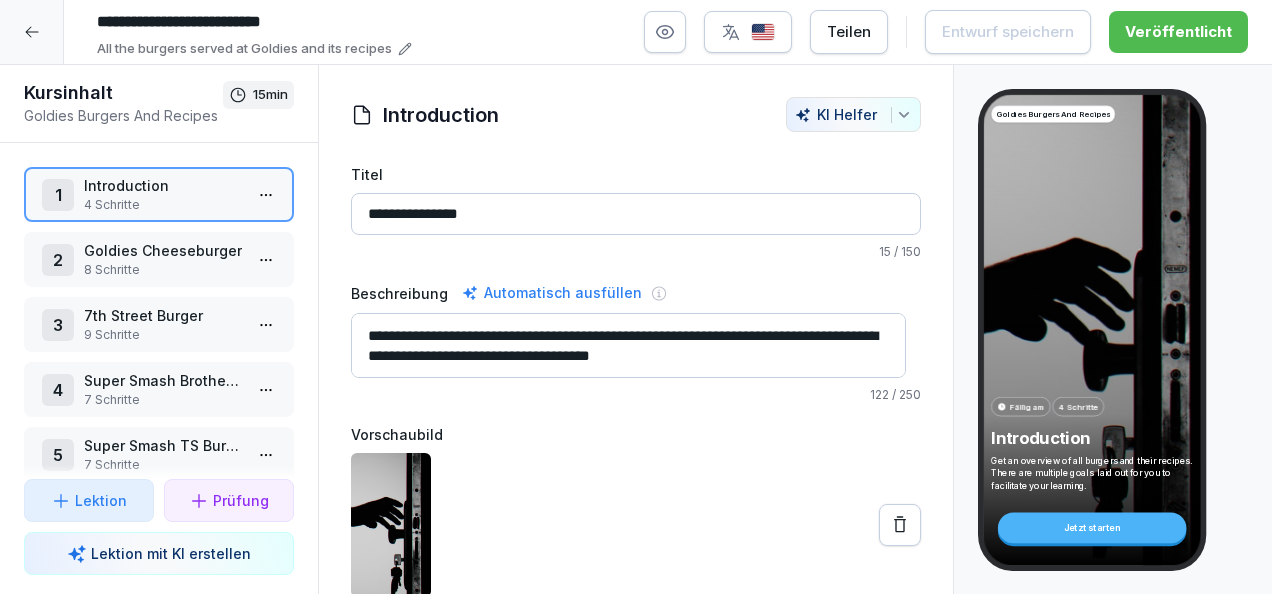 scroll, scrollTop: 26, scrollLeft: 0, axis: vertical 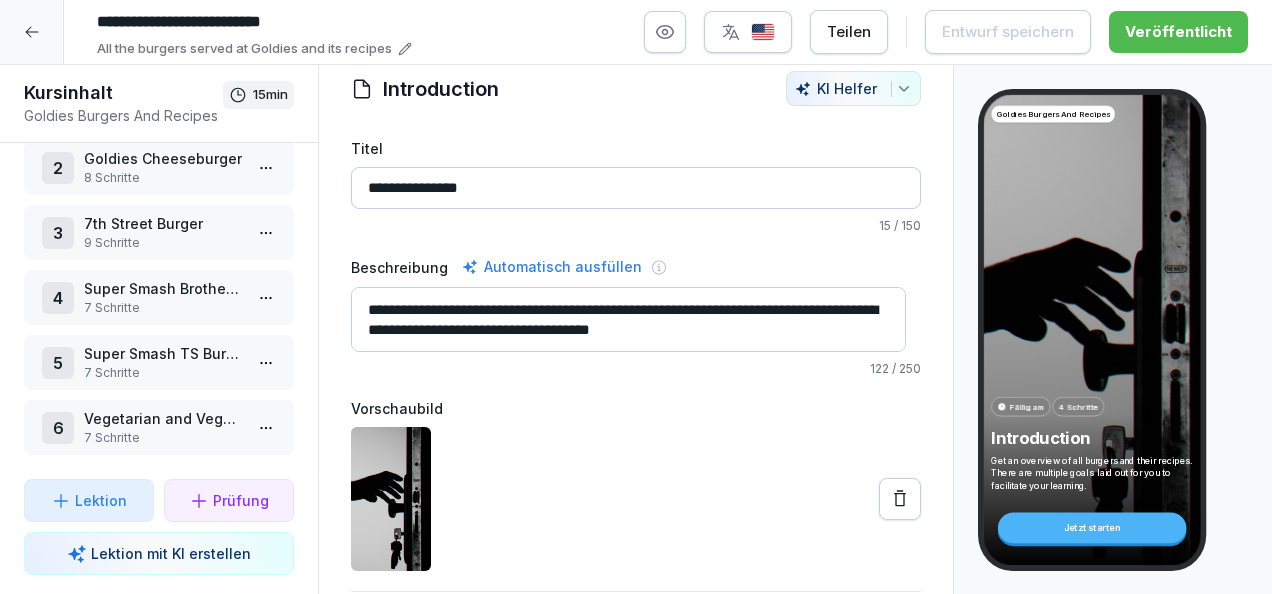 click on "6  Vegetarian and Vegan Versions 7 Schritte" at bounding box center [159, 427] 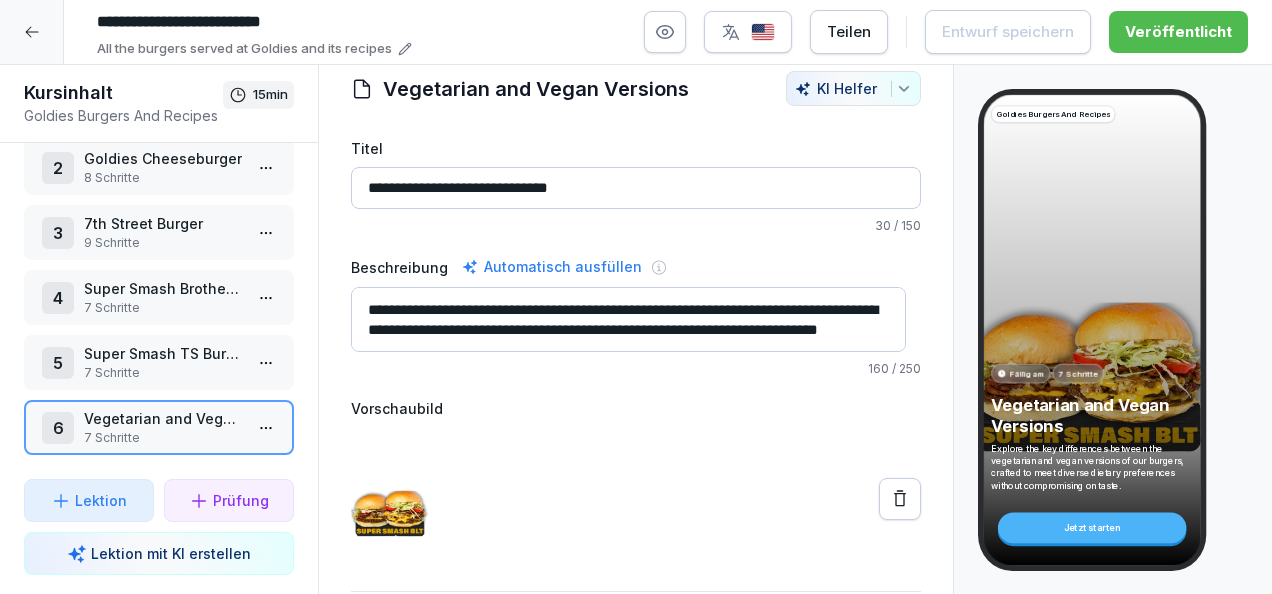 scroll, scrollTop: 100, scrollLeft: 0, axis: vertical 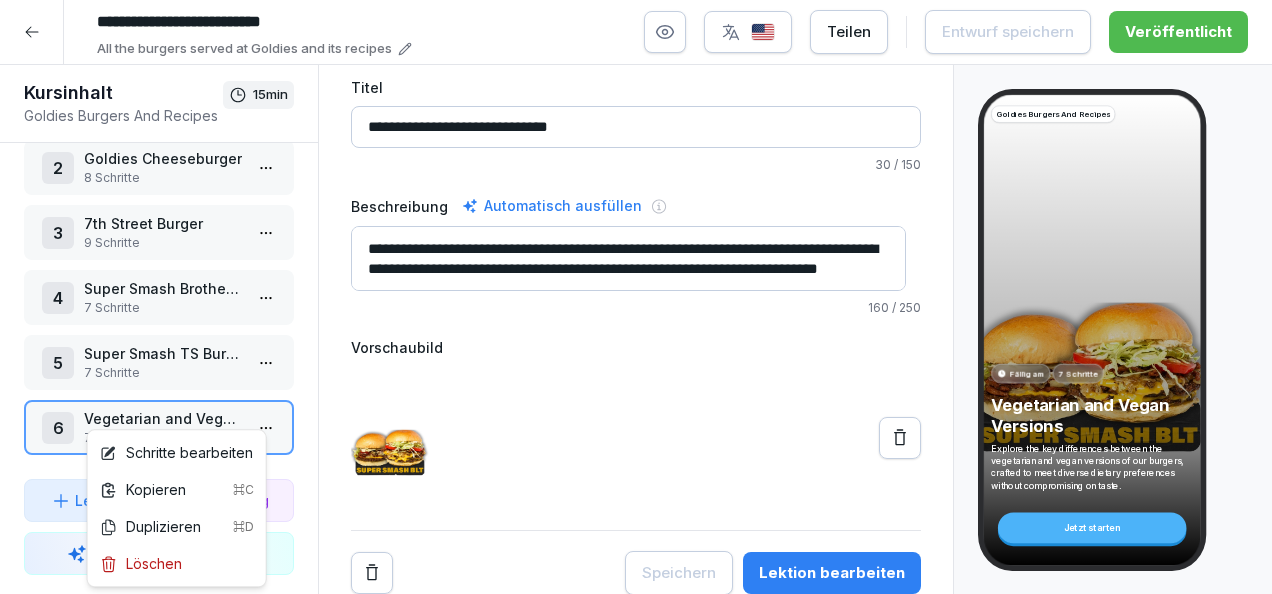 click on "**********" at bounding box center (636, 297) 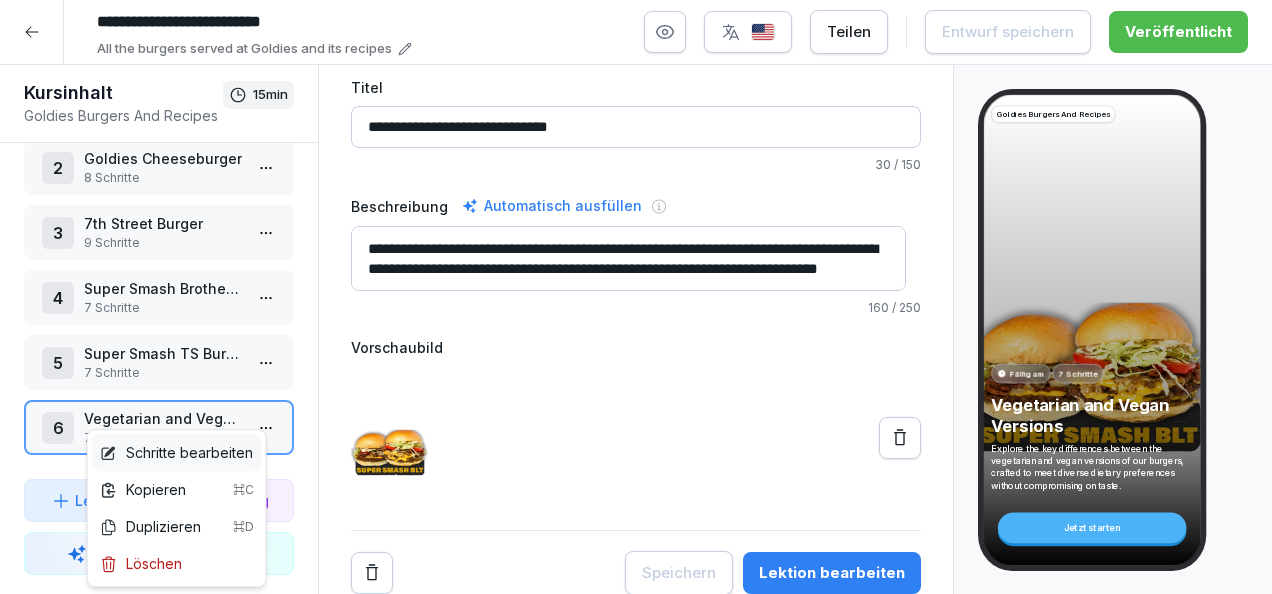 click on "Schritte bearbeiten" at bounding box center (176, 452) 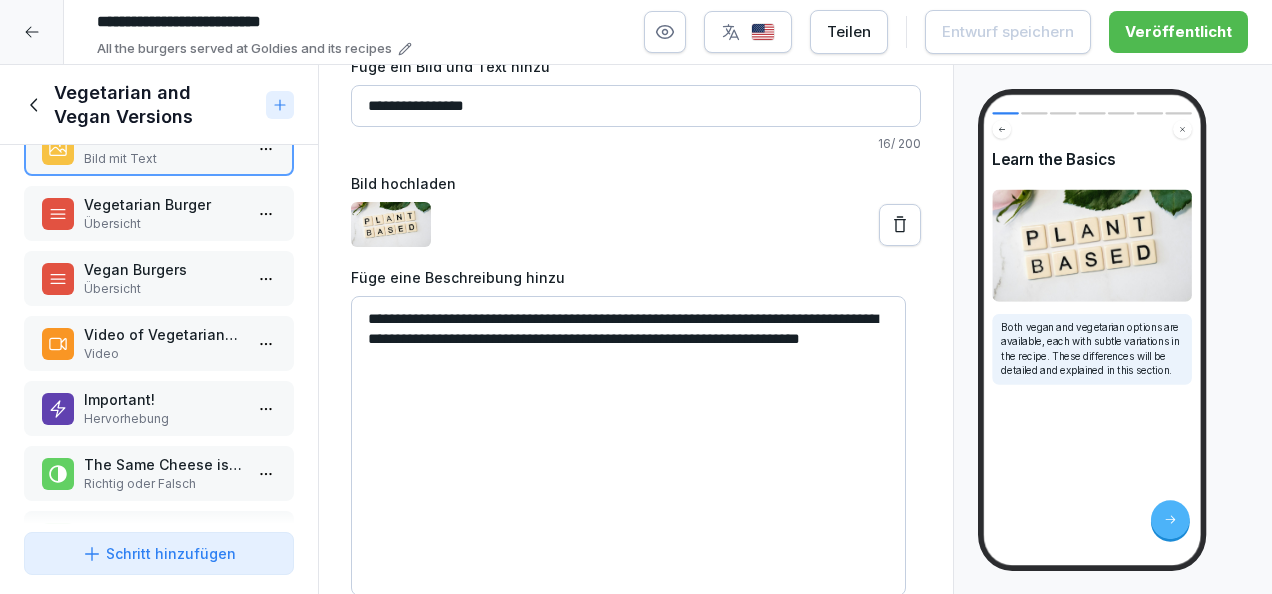 scroll, scrollTop: 0, scrollLeft: 0, axis: both 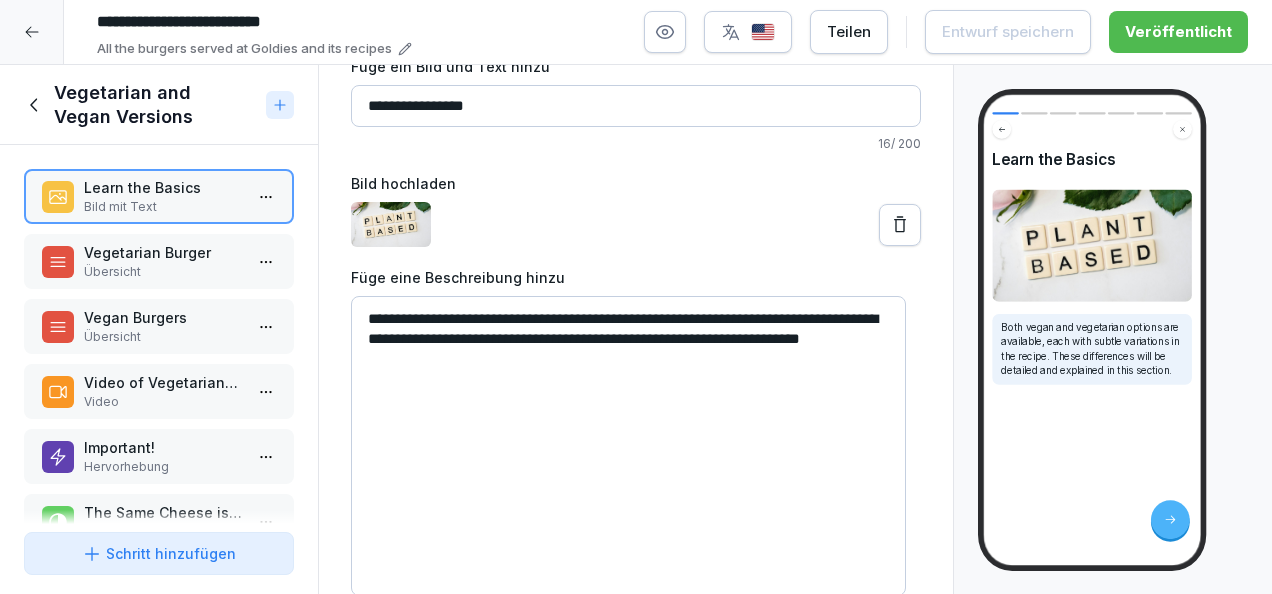click at bounding box center [32, 32] 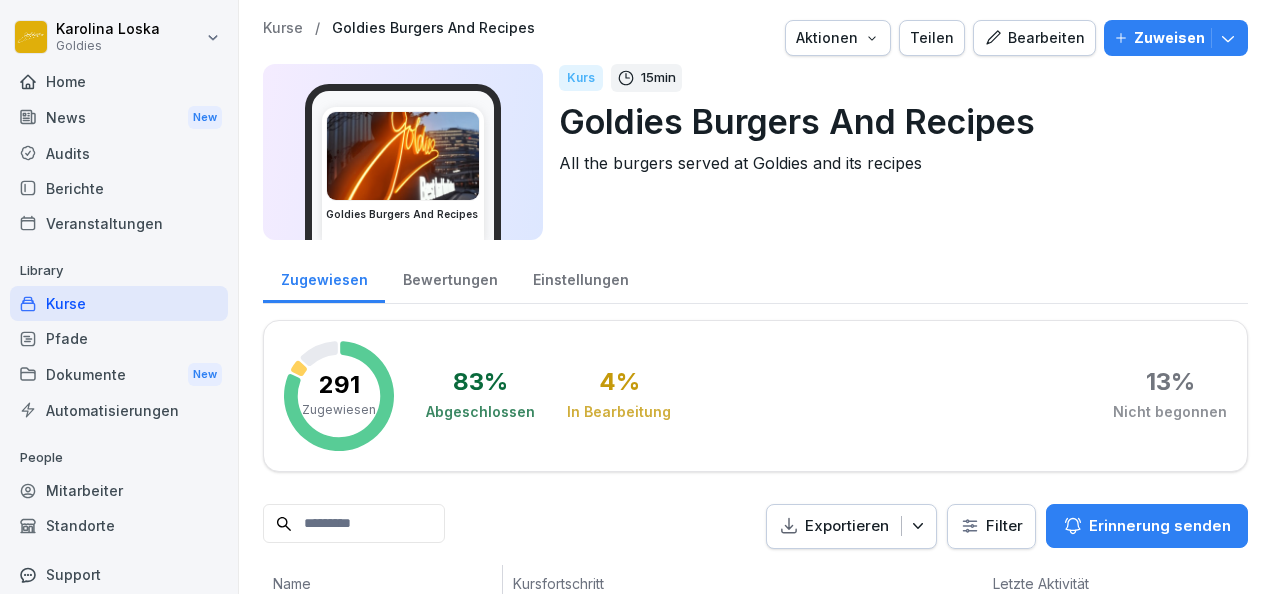 scroll, scrollTop: 26, scrollLeft: 0, axis: vertical 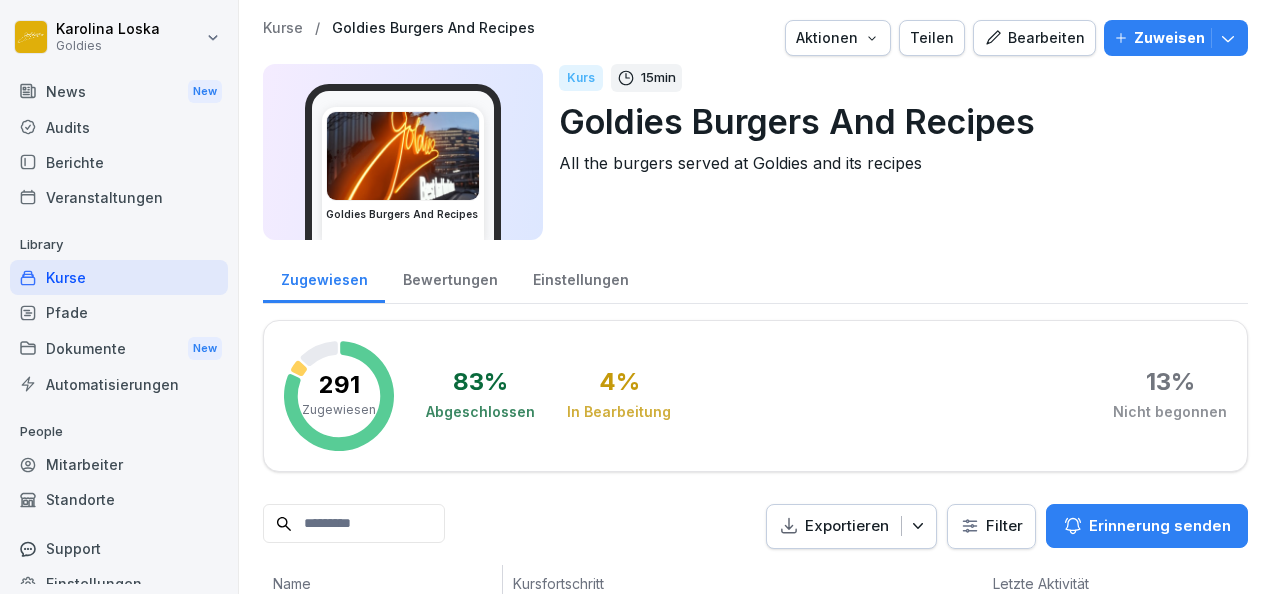 click on "Kurse" at bounding box center [119, 277] 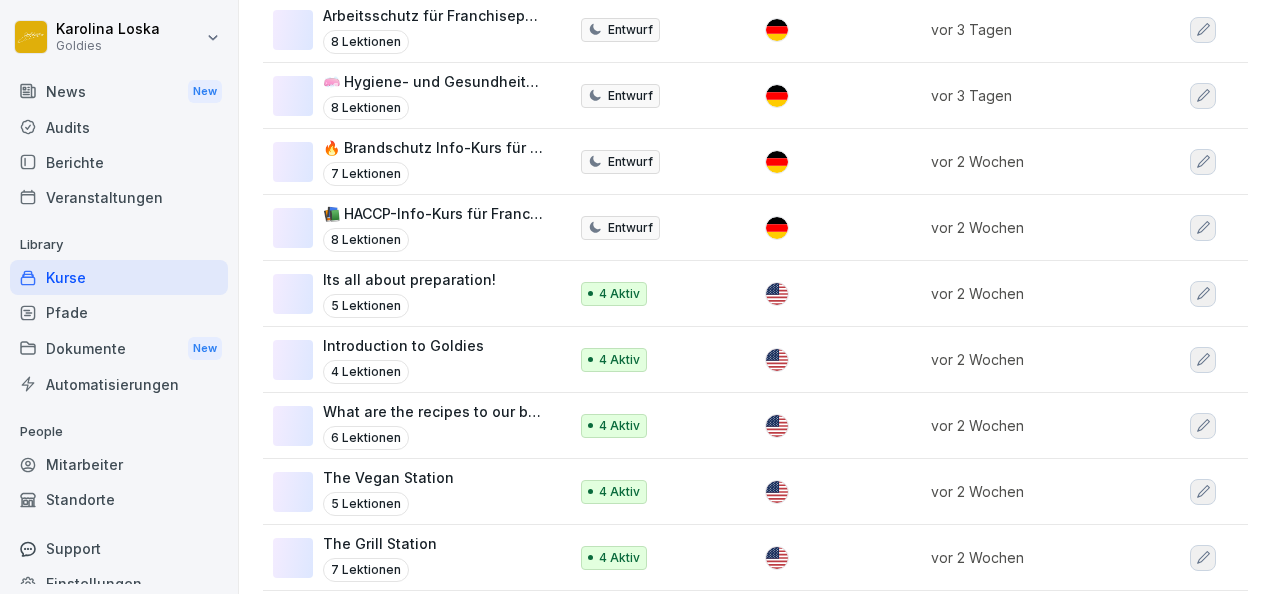 scroll, scrollTop: 298, scrollLeft: 0, axis: vertical 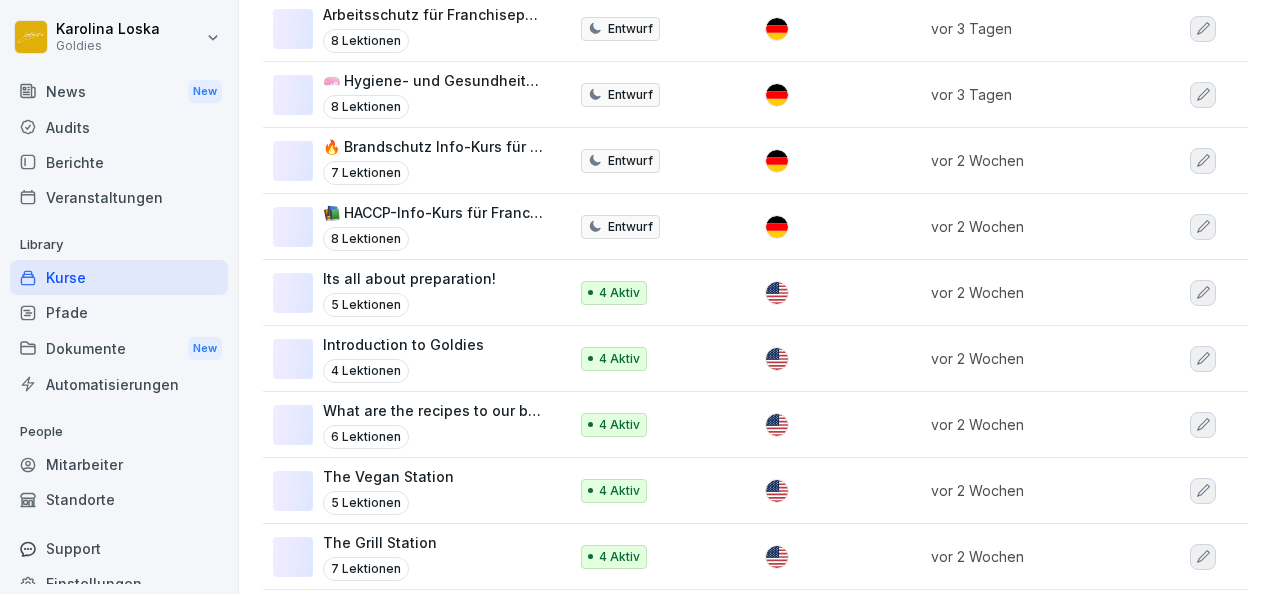 click on "Its all about preparation!" at bounding box center (409, 278) 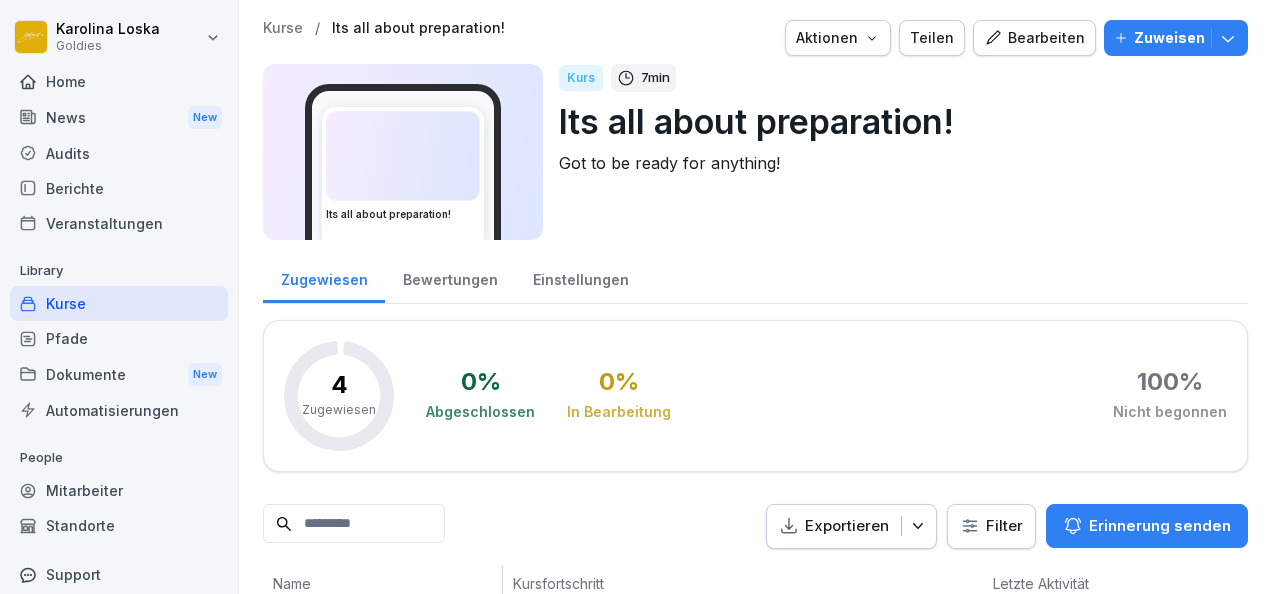 scroll, scrollTop: 0, scrollLeft: 0, axis: both 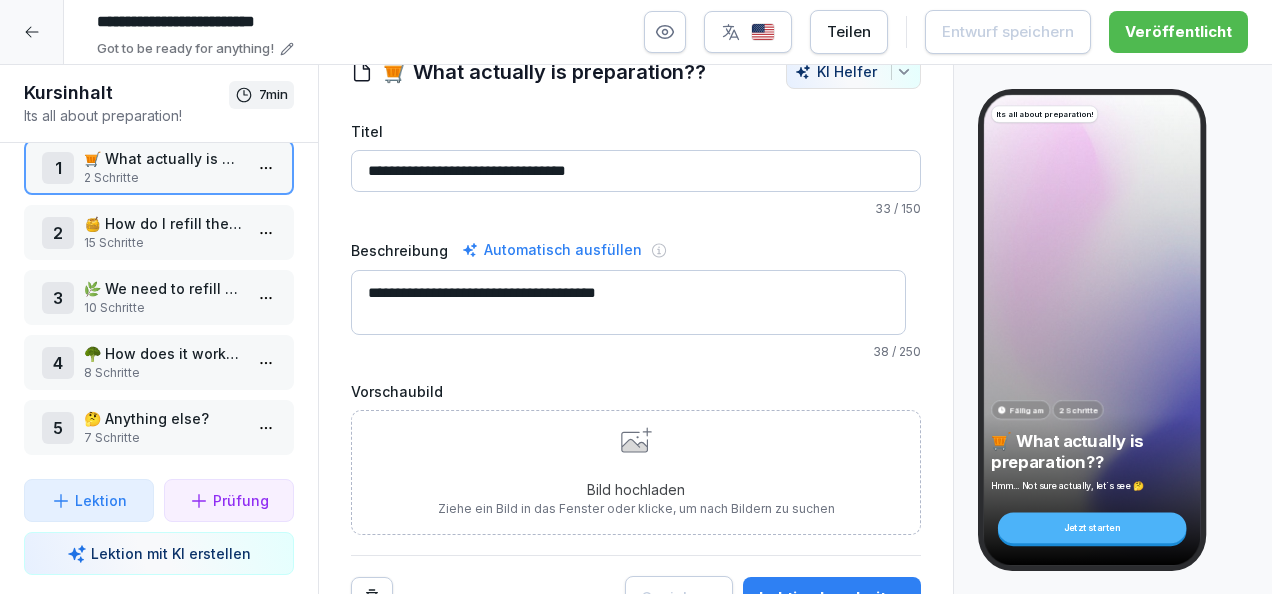 click at bounding box center (32, 32) 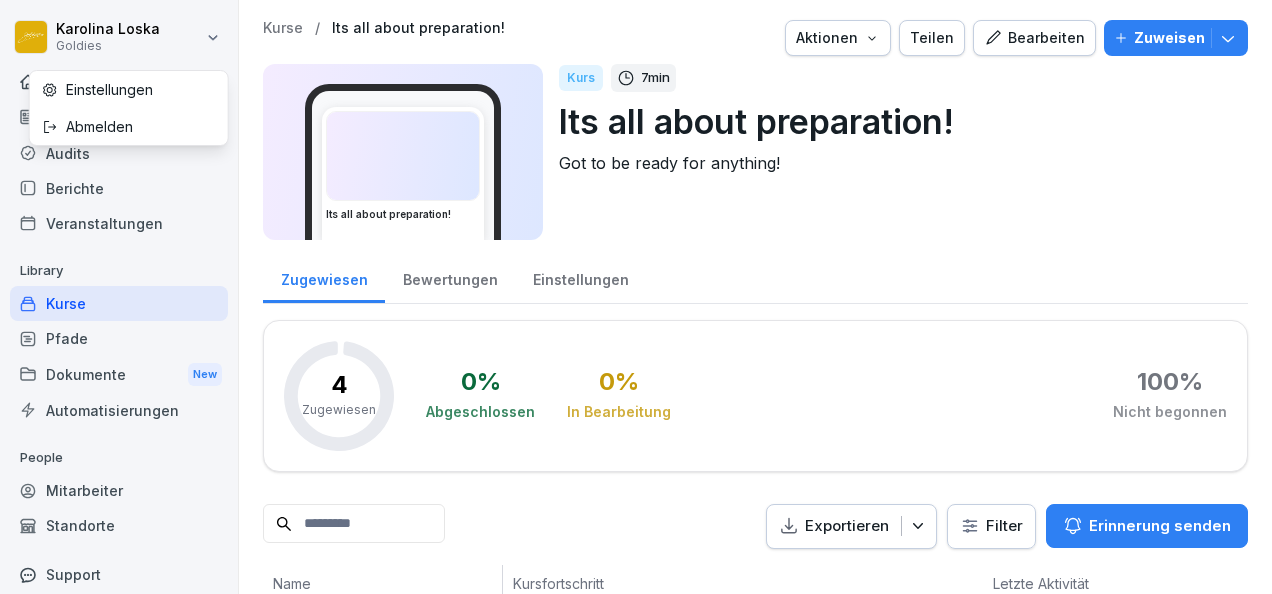 click on "[FIRST] [LAST] Goldies Home News New Audits Berichte Veranstaltungen Library Kurse Pfade Dokumente New Automatisierungen People Mitarbeiter Standorte Support Einstellungen Kurse / Its all about preparation! Aktionen   Teilen Bearbeiten Zuweisen Its all about preparation! Kurs 7  min Its all about preparation! Got to be ready for anything! Zugewiesen Bewertungen Einstellungen 4 Zugewiesen 0 % Abgeschlossen 0 % In Bearbeitung 100 % Nicht begonnen Exportieren Filter Erinnerung senden Name Kursfortschritt Letzte Aktivität JC [NAME] [LAST] 26. Juli 2025 0 % Ausstehend NL [NAME] [LAST] 28. Juli 2025 0 % Ausstehend tt test  test 28. Juli 2025 0 % Ausstehend Jp [NAME] [LAST] privat 26. Juli 2025 0 % Ausstehend Einstellungen Abmelden" at bounding box center [636, 297] 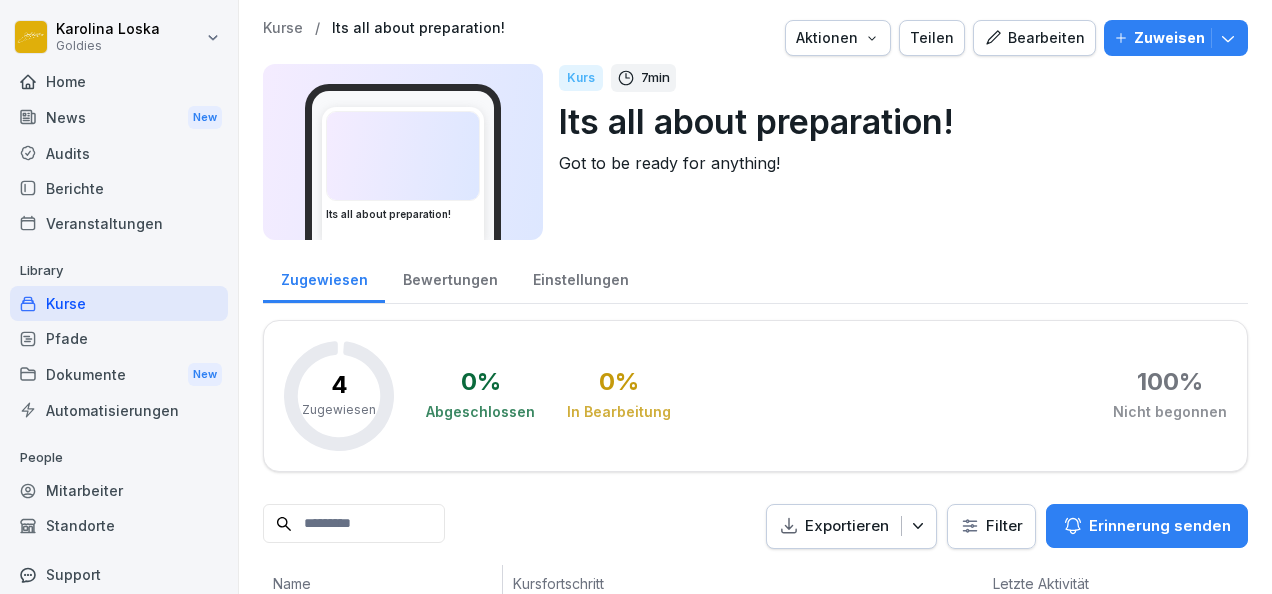 click on "[FIRST] [LAST] Goldies Home News New Audits Berichte Veranstaltungen Library Kurse Pfade Dokumente New Automatisierungen People Mitarbeiter Standorte Support Einstellungen Kurse / Its all about preparation! Aktionen   Teilen Bearbeiten Zuweisen Its all about preparation! Kurs 7  min Its all about preparation! Got to be ready for anything! Zugewiesen Bewertungen Einstellungen 4 Zugewiesen 0 % Abgeschlossen 0 % In Bearbeitung 100 % Nicht begonnen Exportieren Filter Erinnerung senden Name Kursfortschritt Letzte Aktivität JC [NAME] [LAST] 26. Juli 2025 0 % Ausstehend NL [NAME] [LAST] 28. Juli 2025 0 % Ausstehend tt test  test 28. Juli 2025 0 % Ausstehend Jp [NAME] [LAST] privat 26. Juli 2025 0 % Ausstehend" at bounding box center (636, 297) 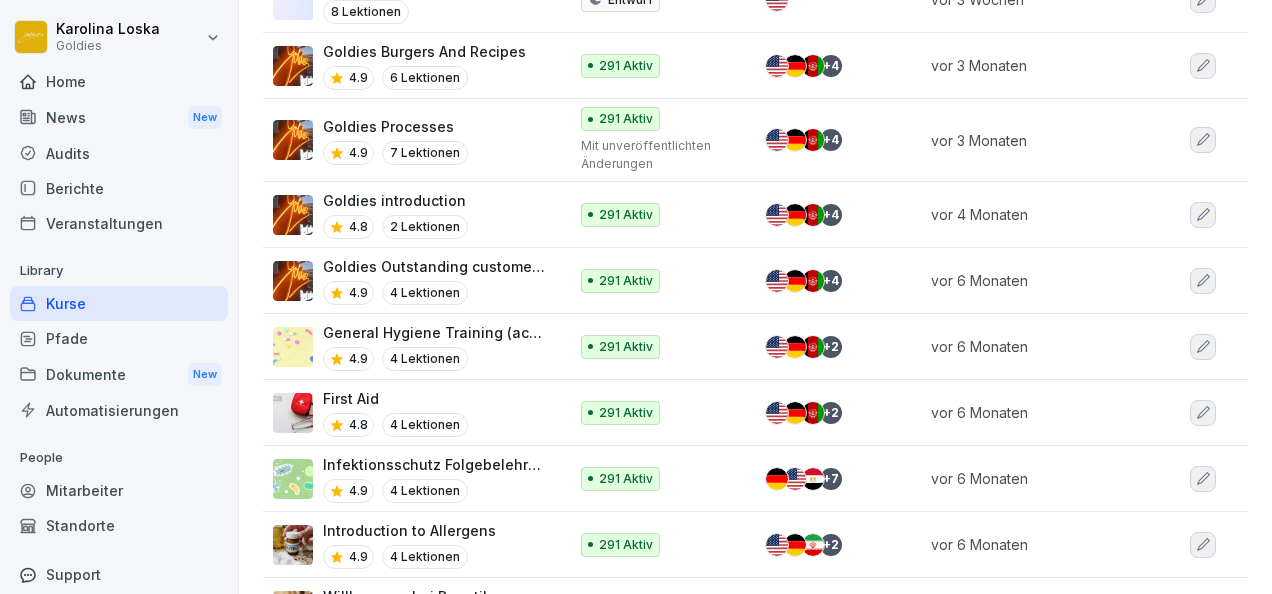scroll, scrollTop: 1420, scrollLeft: 0, axis: vertical 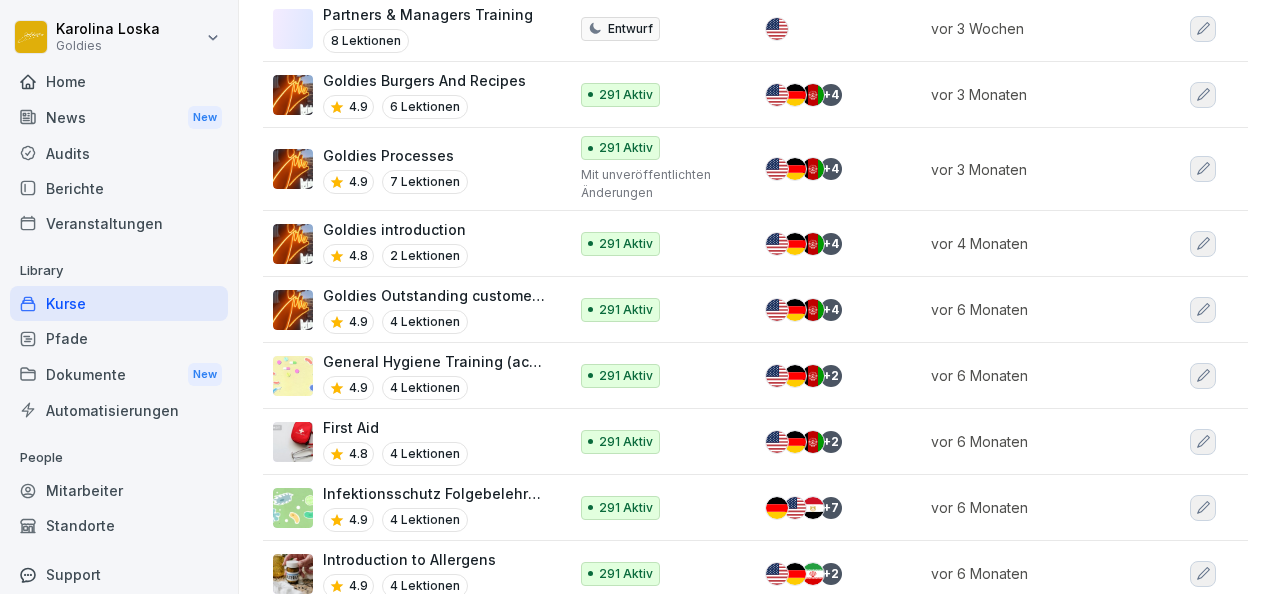 click on "Goldies Processes  4.9 7 Lektionen" at bounding box center (410, 169) 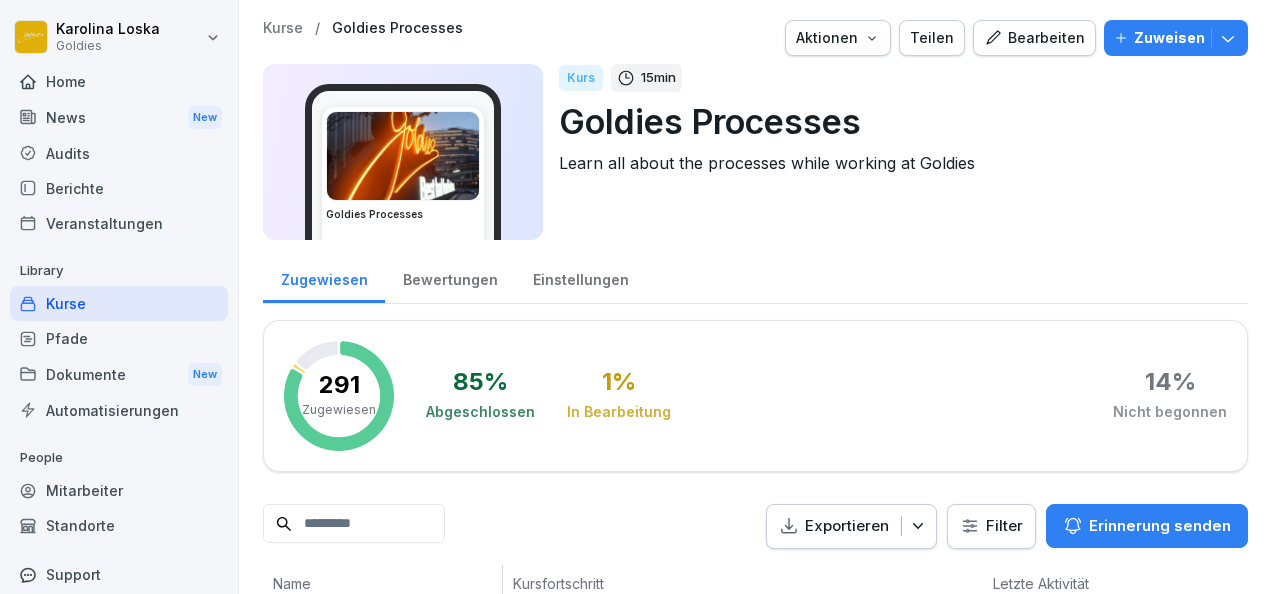 scroll, scrollTop: 0, scrollLeft: 0, axis: both 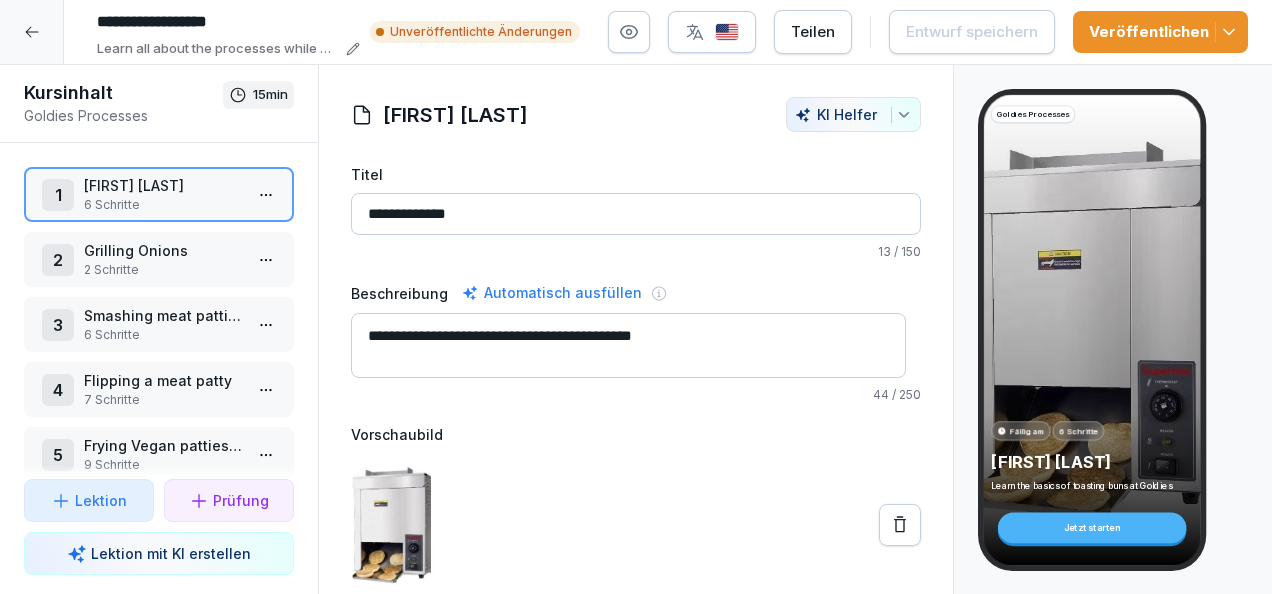 click on "Grilling Onions" at bounding box center [163, 250] 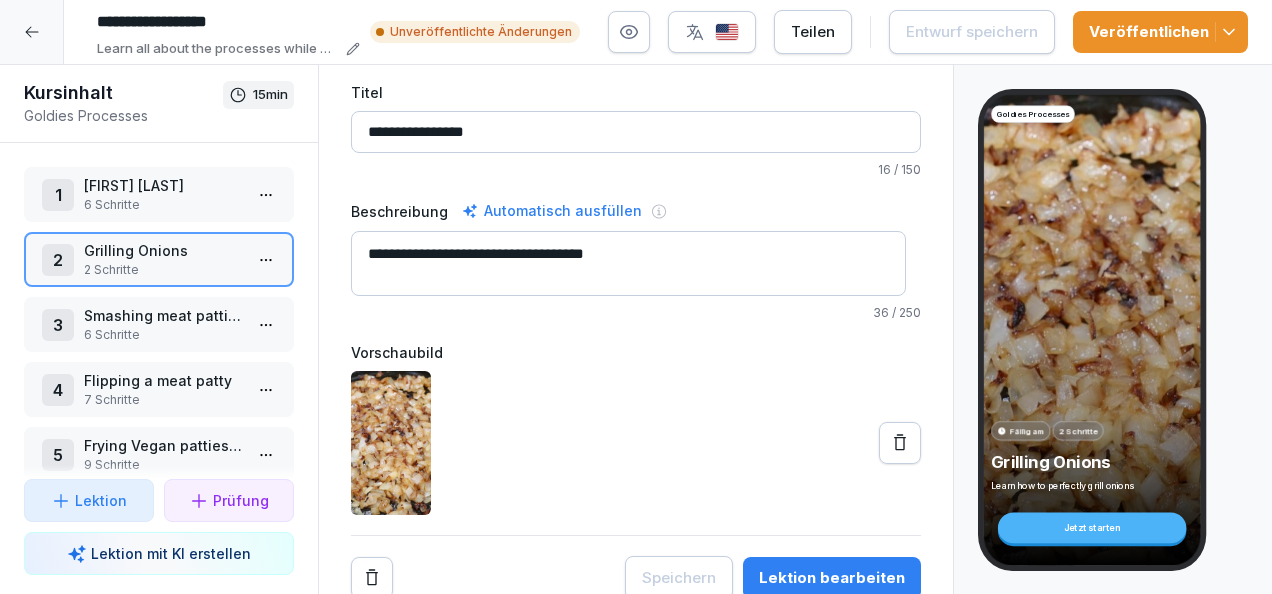 scroll, scrollTop: 100, scrollLeft: 0, axis: vertical 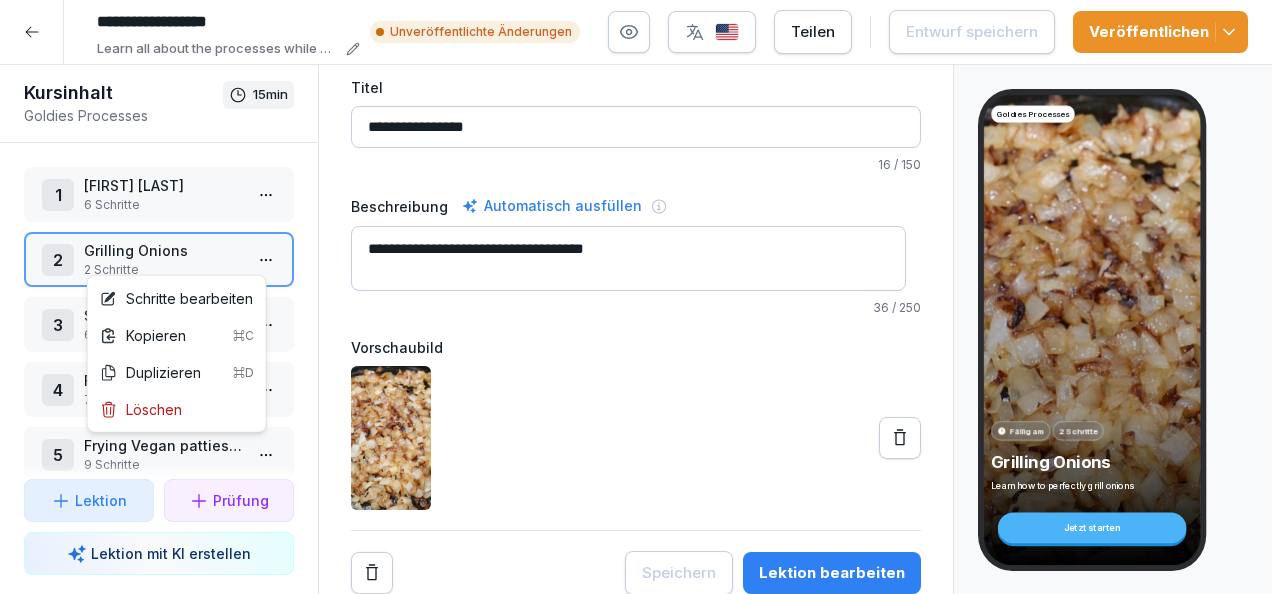 click on "**********" at bounding box center (636, 297) 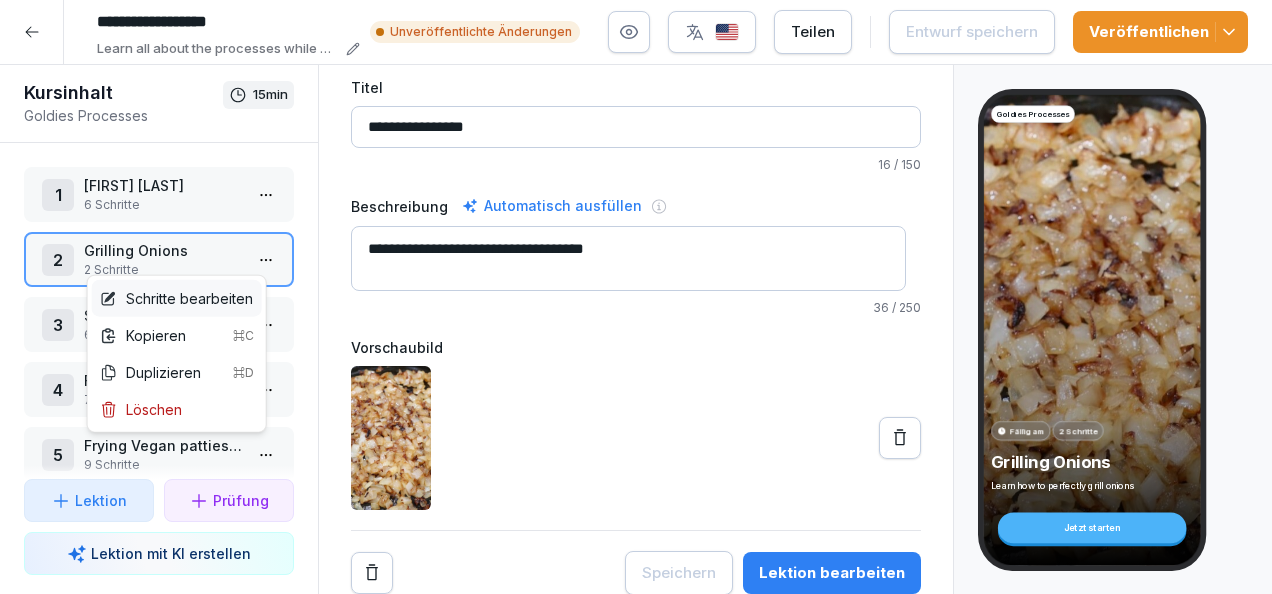 click on "Schritte bearbeiten" at bounding box center [176, 298] 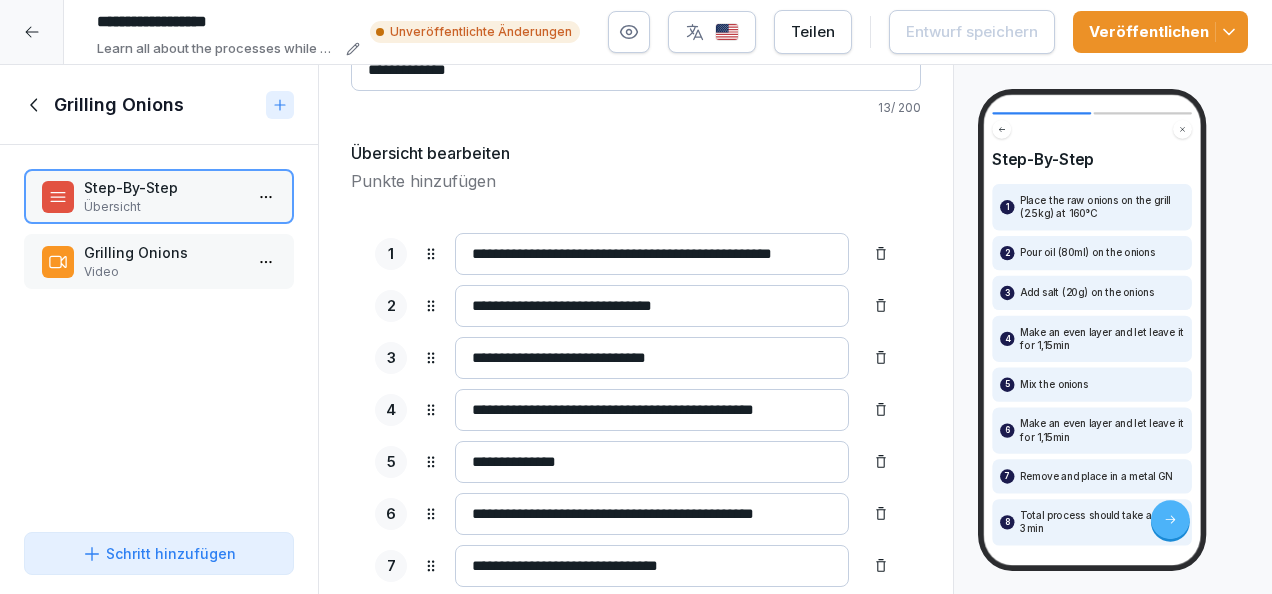 scroll, scrollTop: 268, scrollLeft: 0, axis: vertical 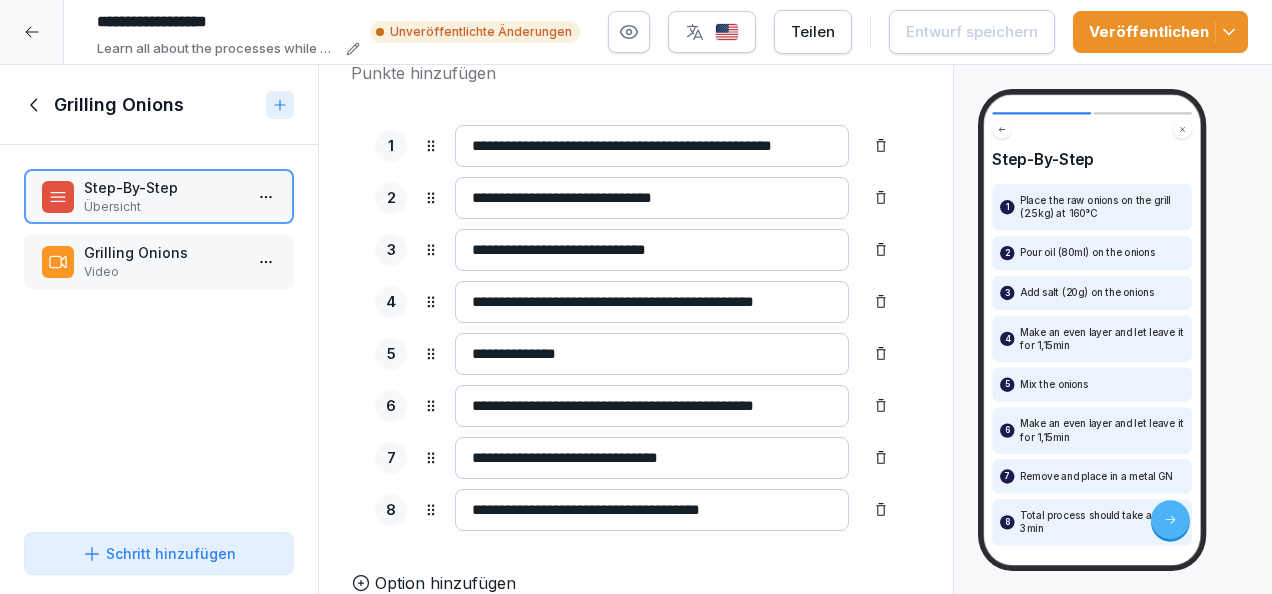 click 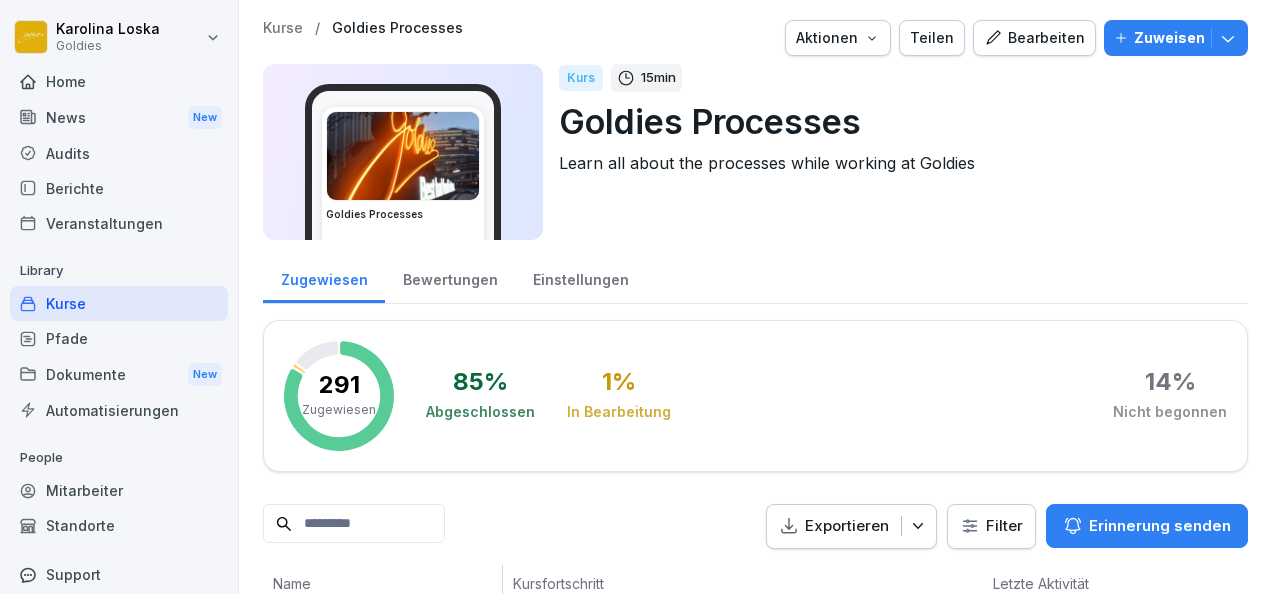 click on "Audits" at bounding box center (119, 153) 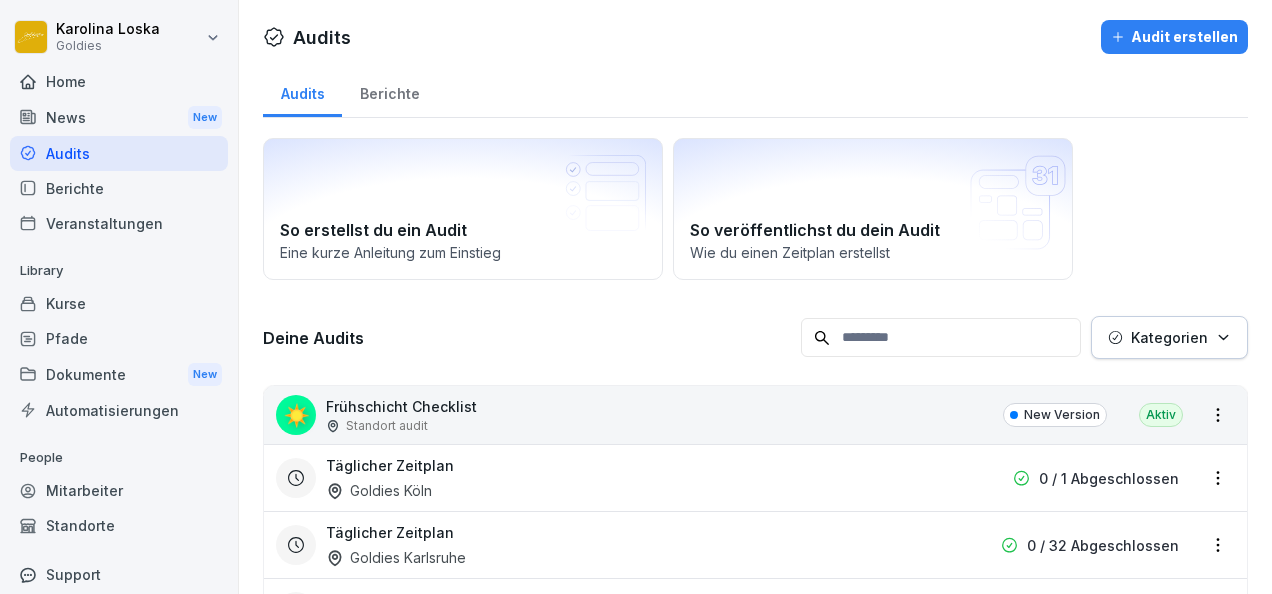 click on "Berichte" at bounding box center (389, 91) 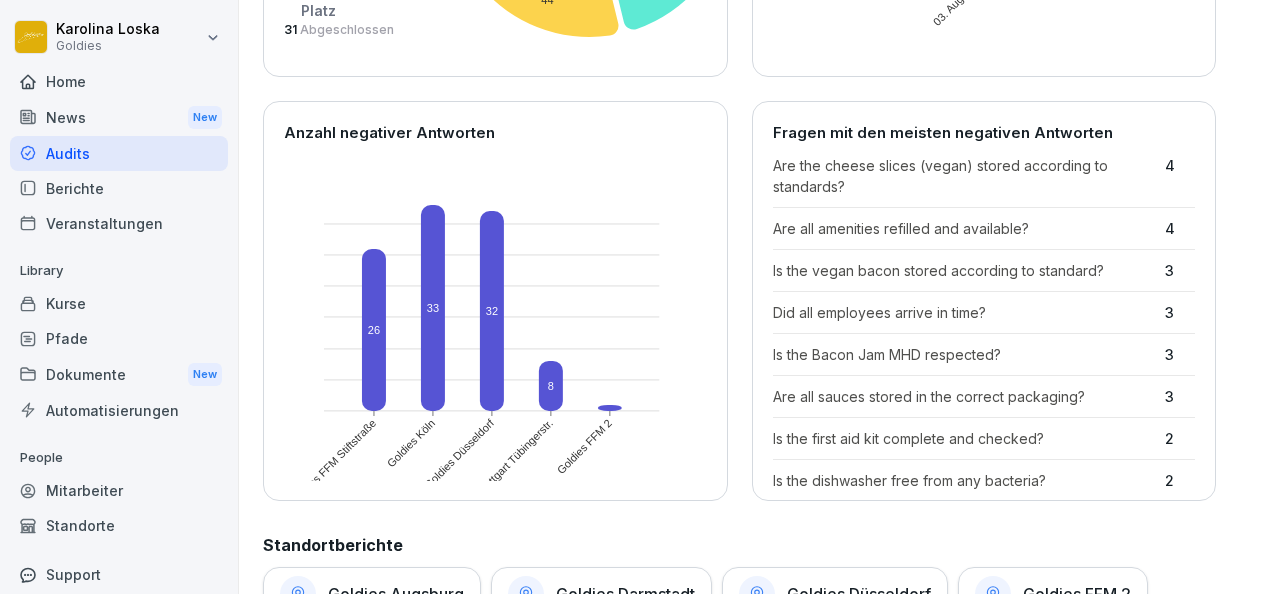 scroll, scrollTop: 506, scrollLeft: 0, axis: vertical 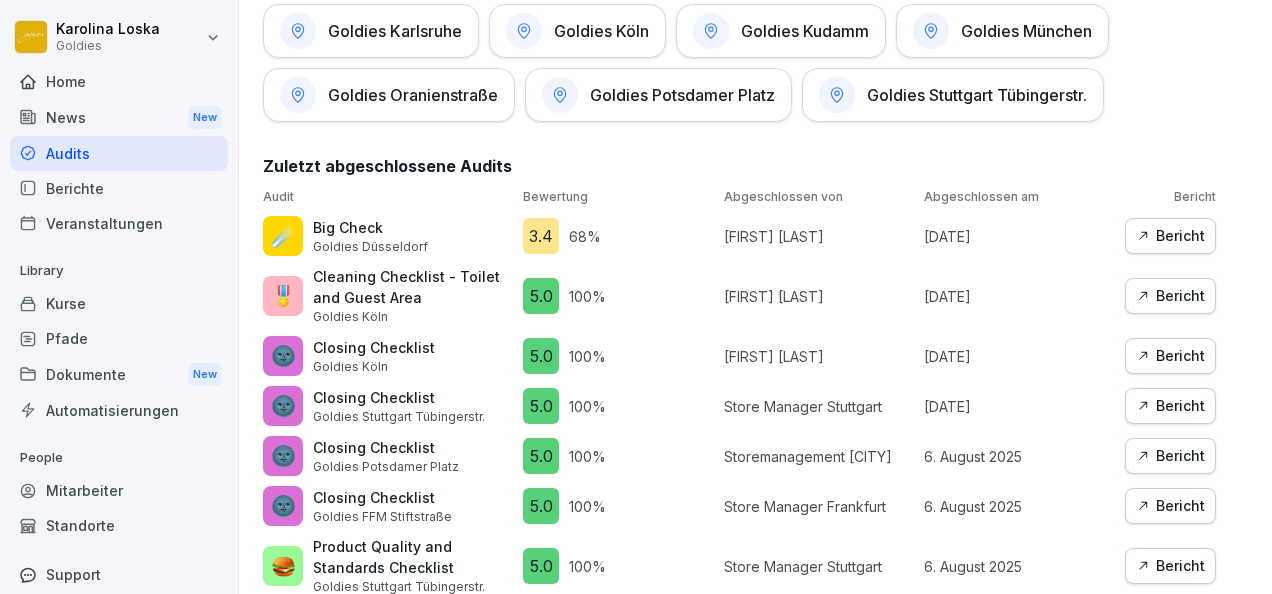 click on "Bericht" at bounding box center (1170, 236) 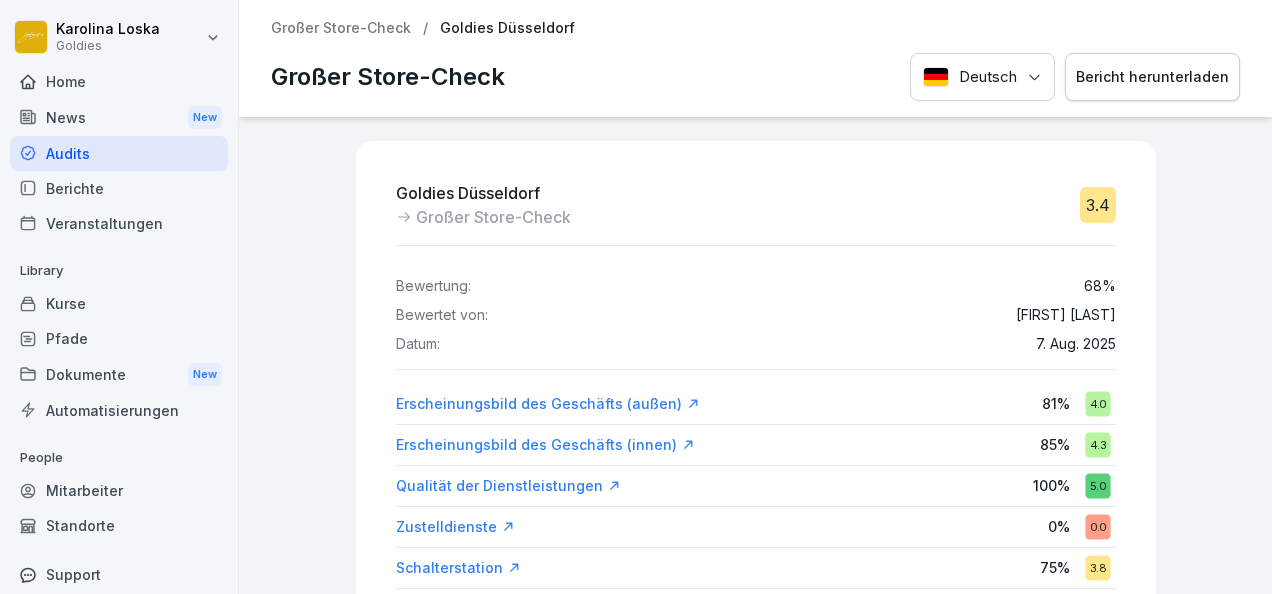 scroll, scrollTop: 0, scrollLeft: 0, axis: both 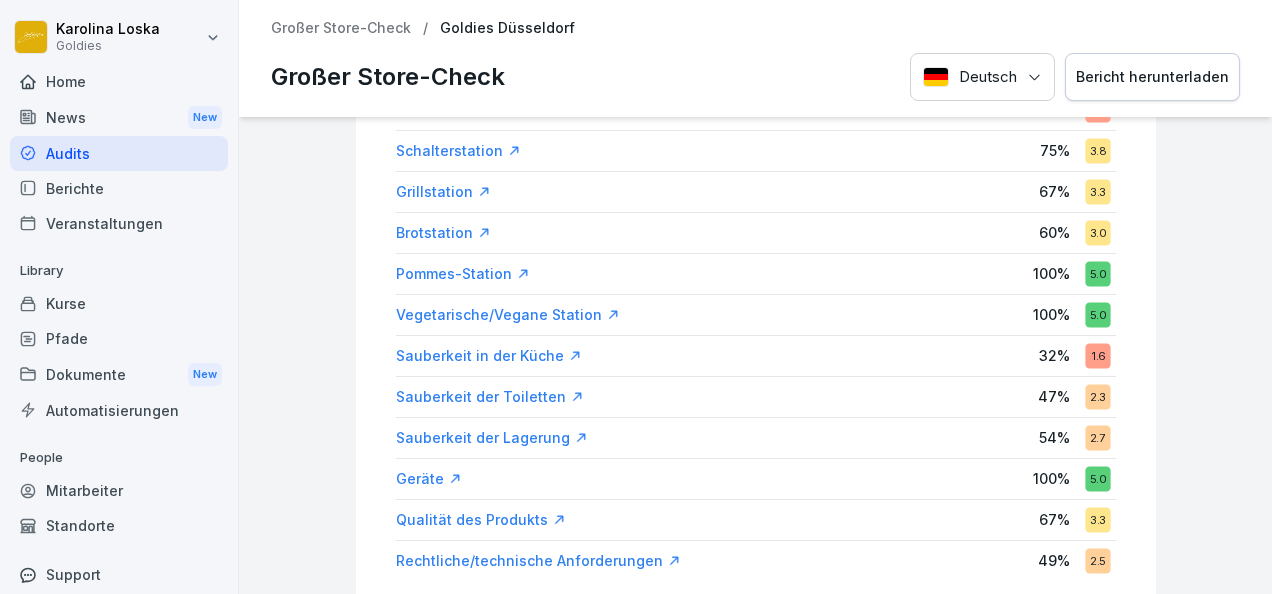 click on "Sauberkeit in der Küche" at bounding box center (489, 356) 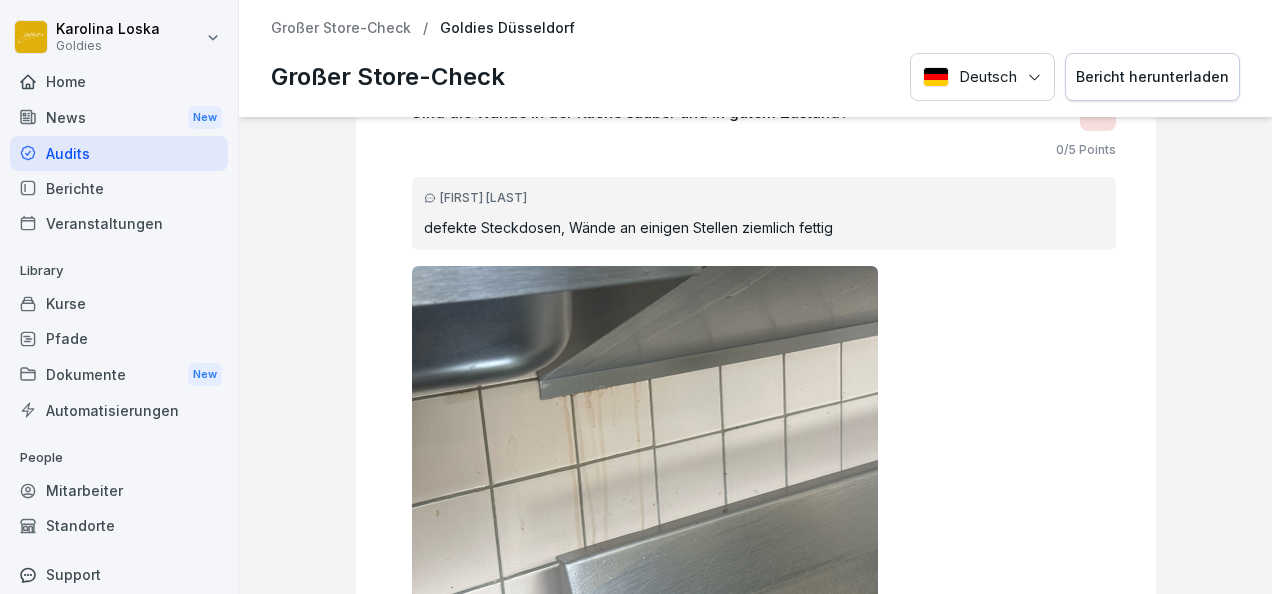 scroll, scrollTop: 11962, scrollLeft: 0, axis: vertical 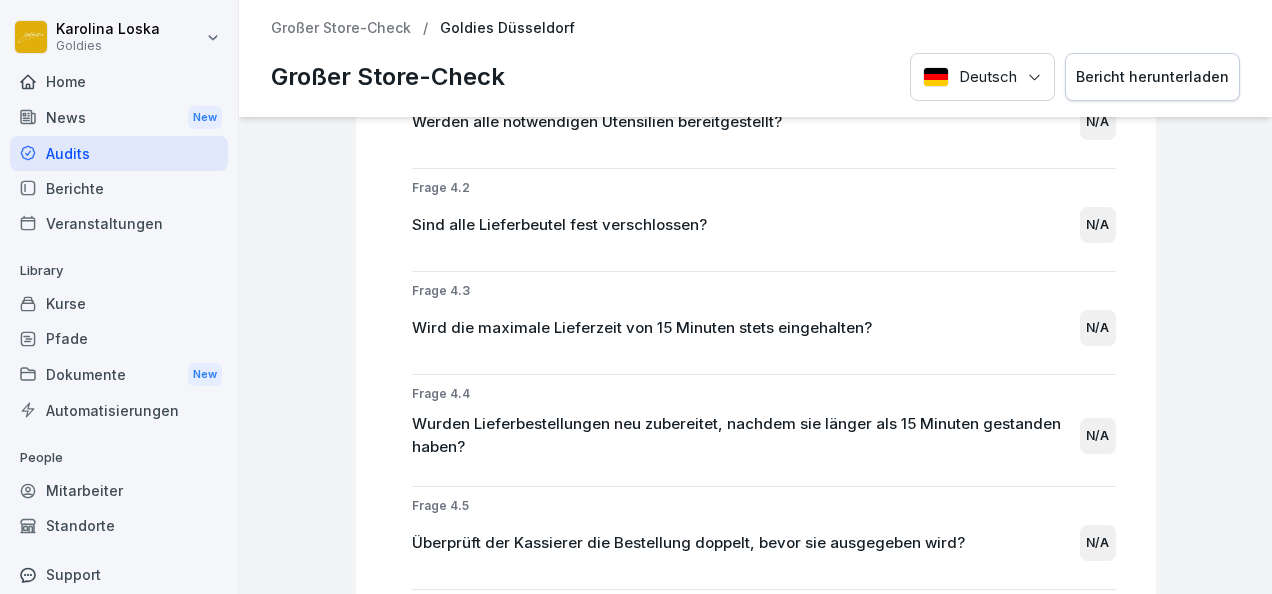 click on "Bericht herunterladen" at bounding box center (1152, 77) 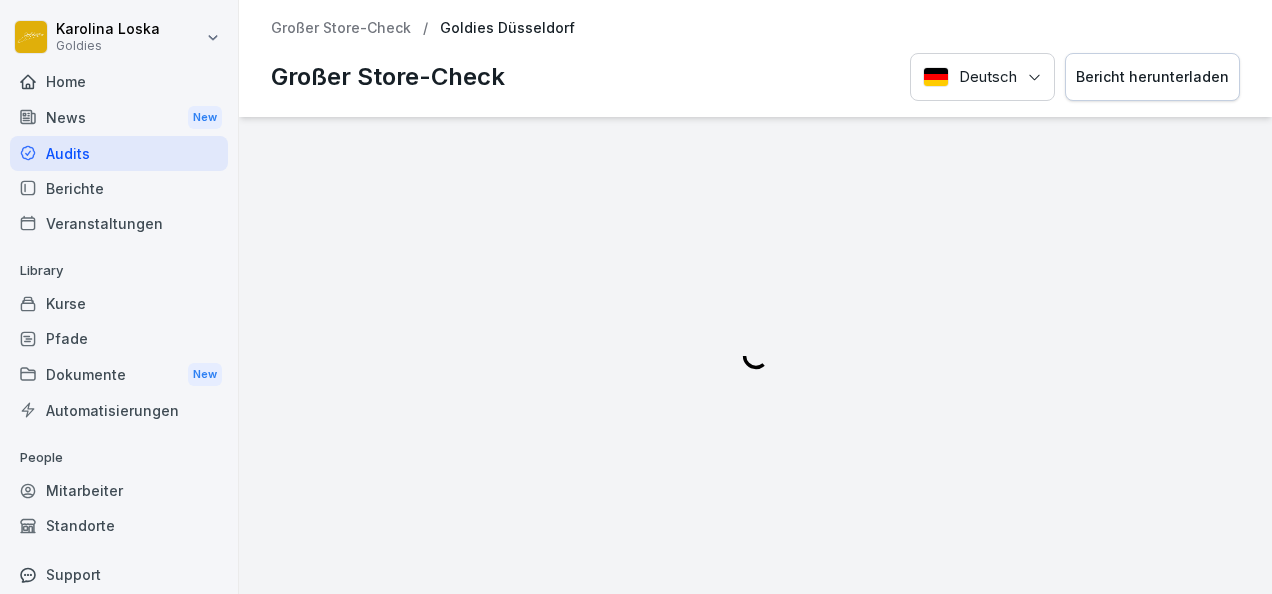click on "Audits" at bounding box center [119, 153] 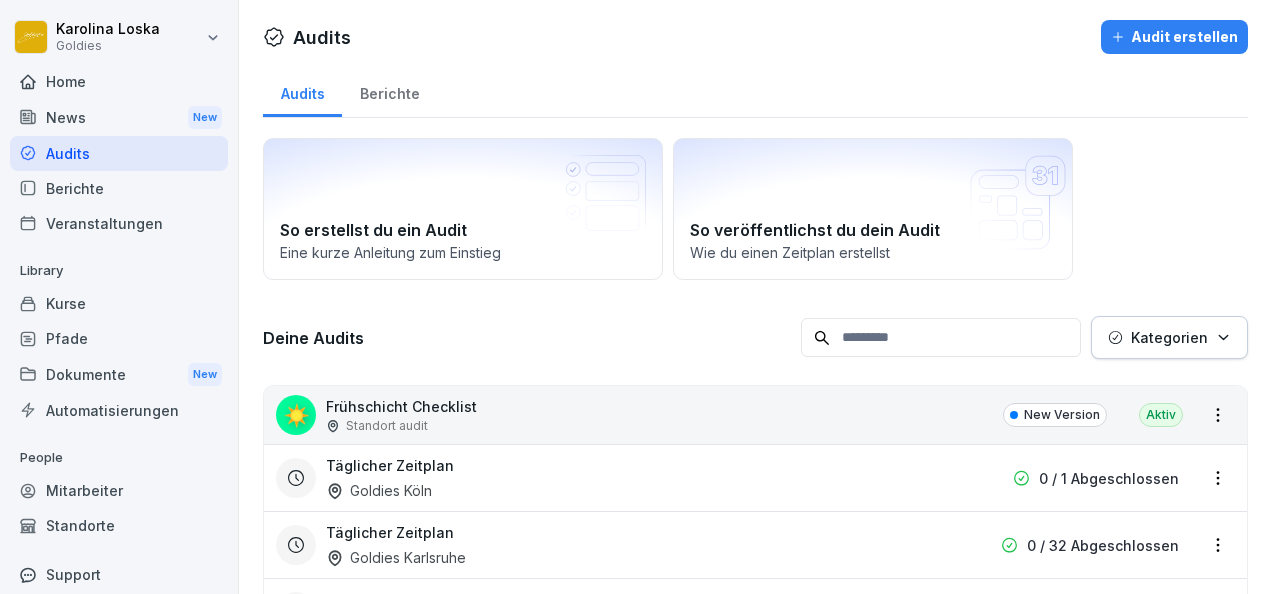 click on "Berichte" at bounding box center (389, 91) 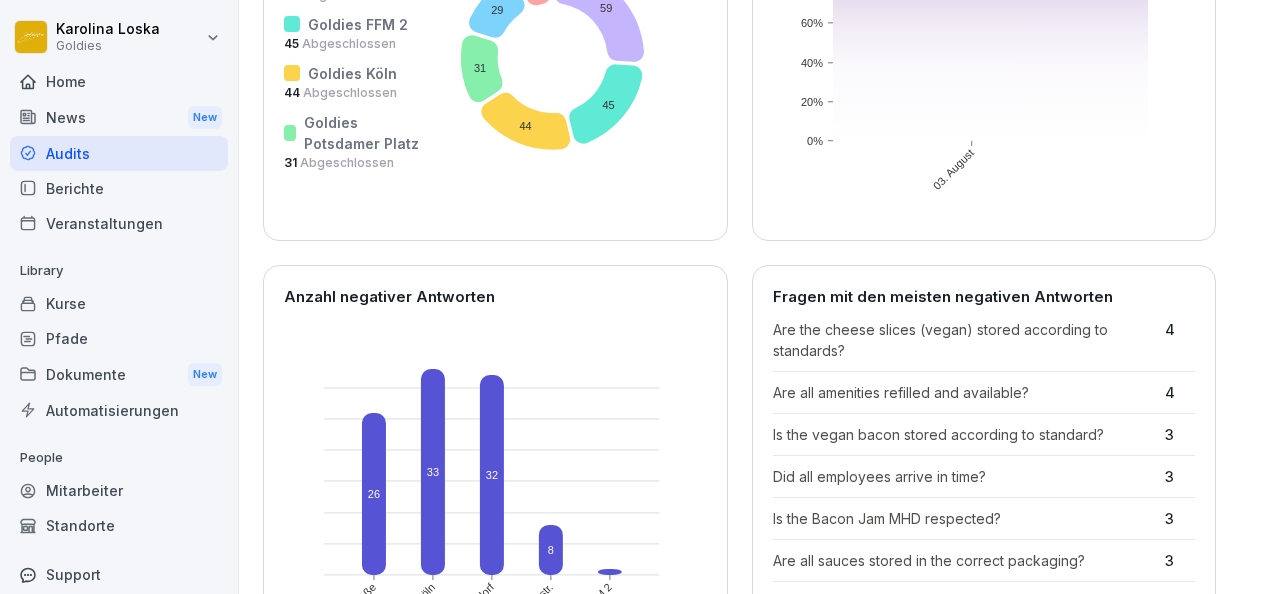 scroll, scrollTop: 0, scrollLeft: 0, axis: both 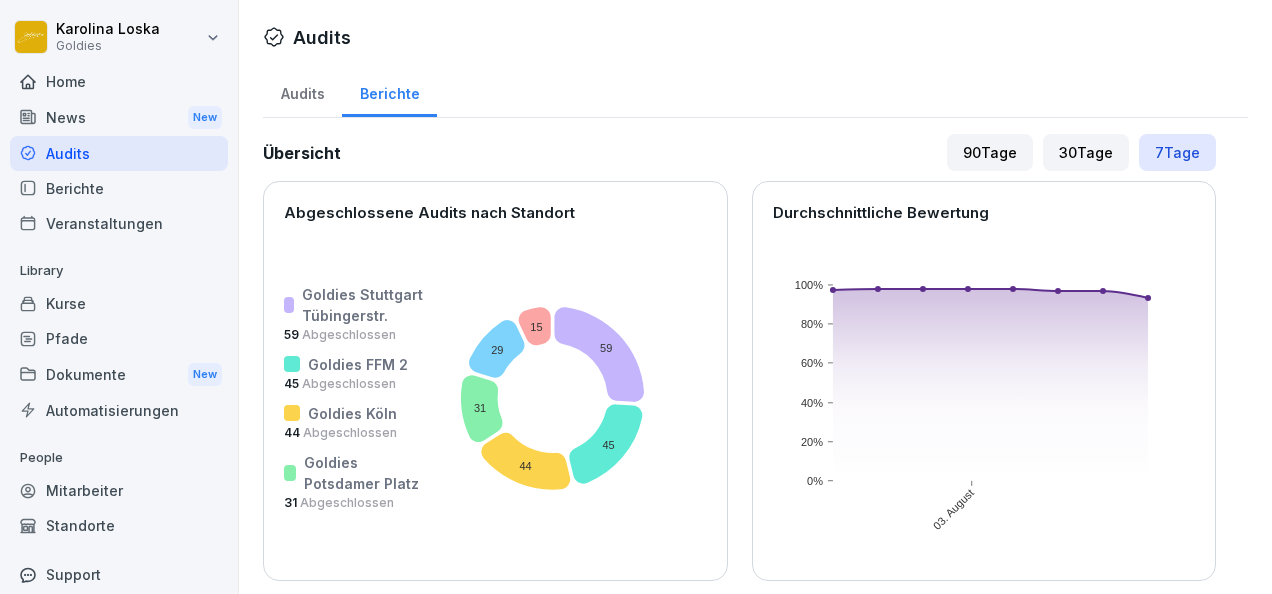 click on "Audits" at bounding box center [302, 91] 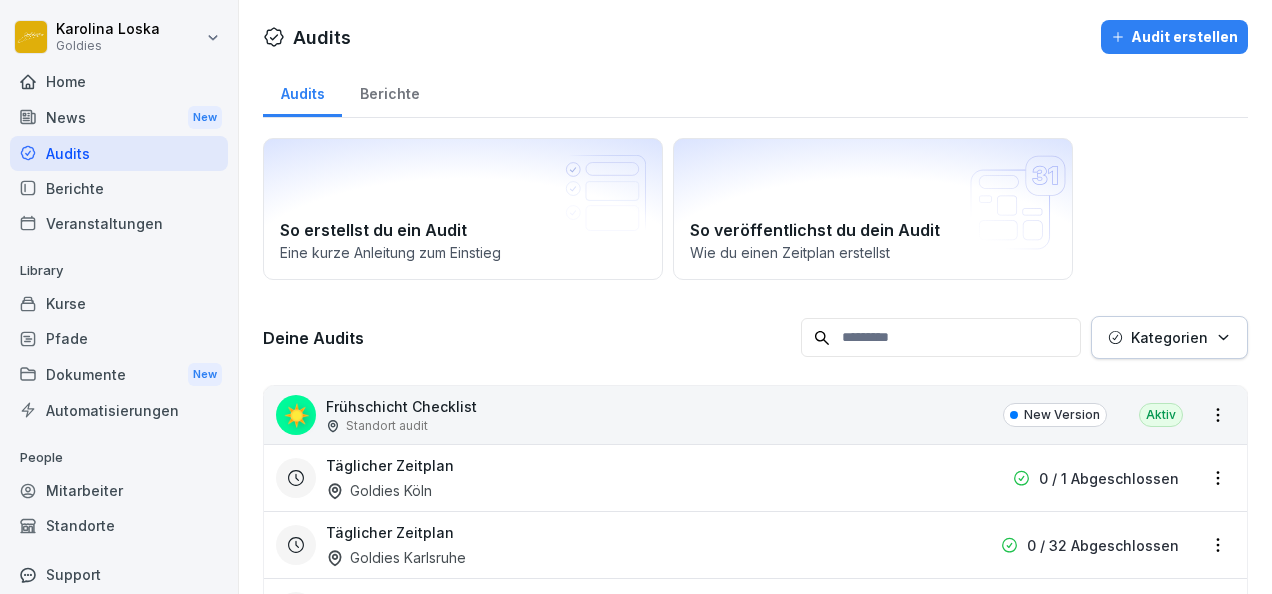 scroll, scrollTop: 66, scrollLeft: 0, axis: vertical 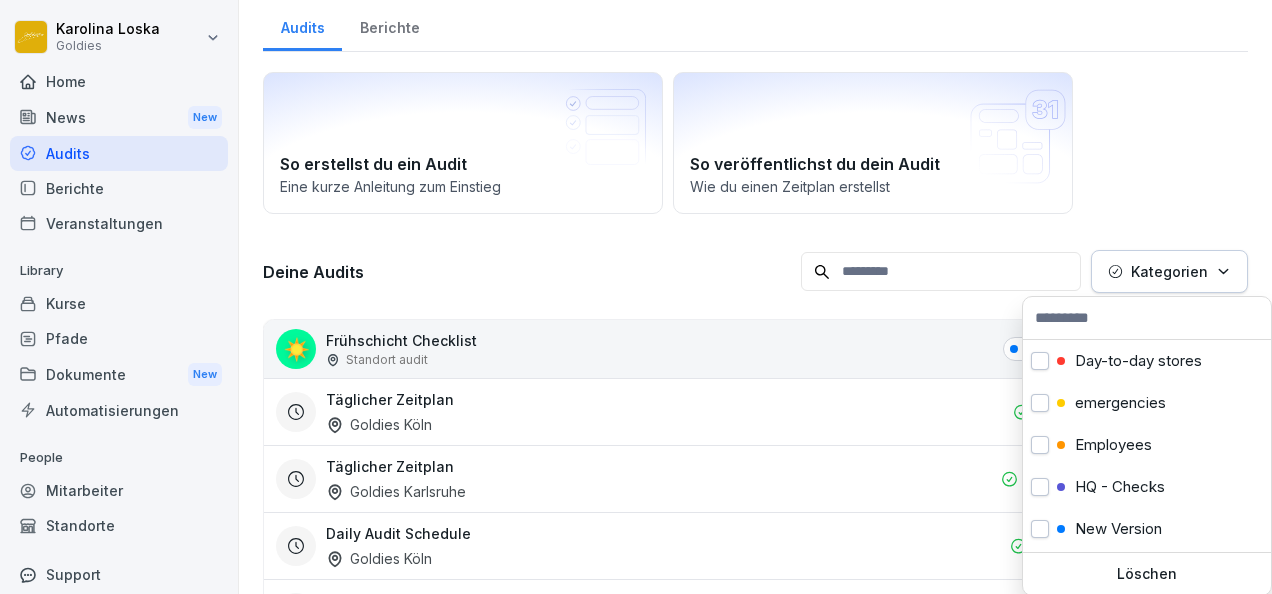 click on "Kategorien" at bounding box center [1169, 271] 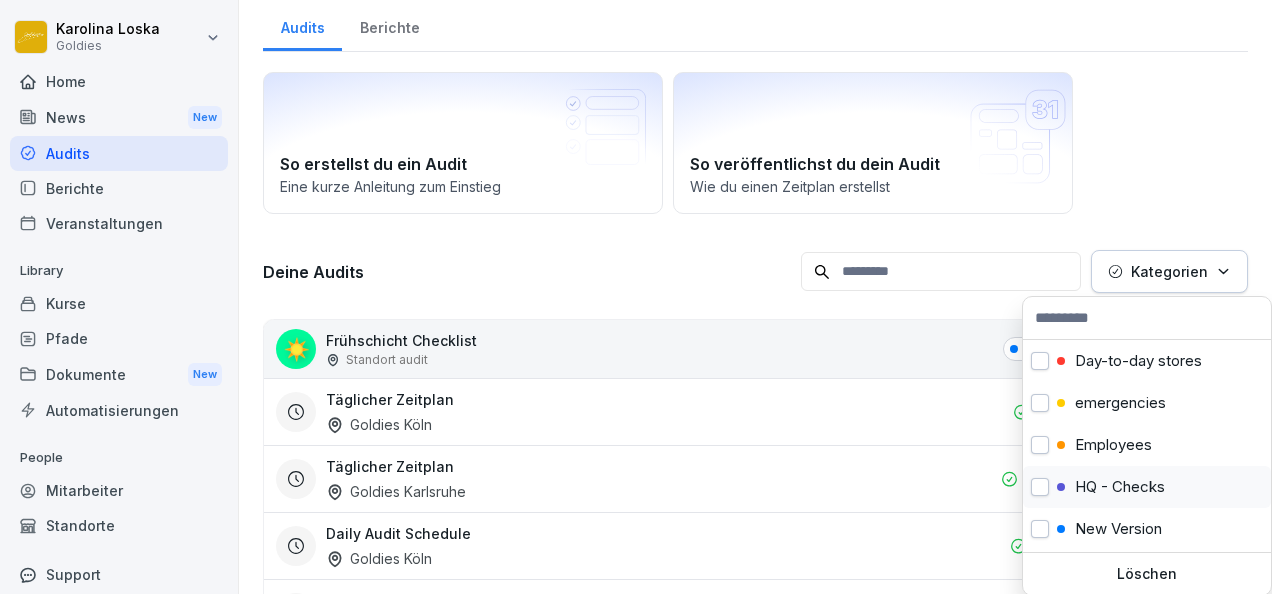 scroll, scrollTop: 38, scrollLeft: 0, axis: vertical 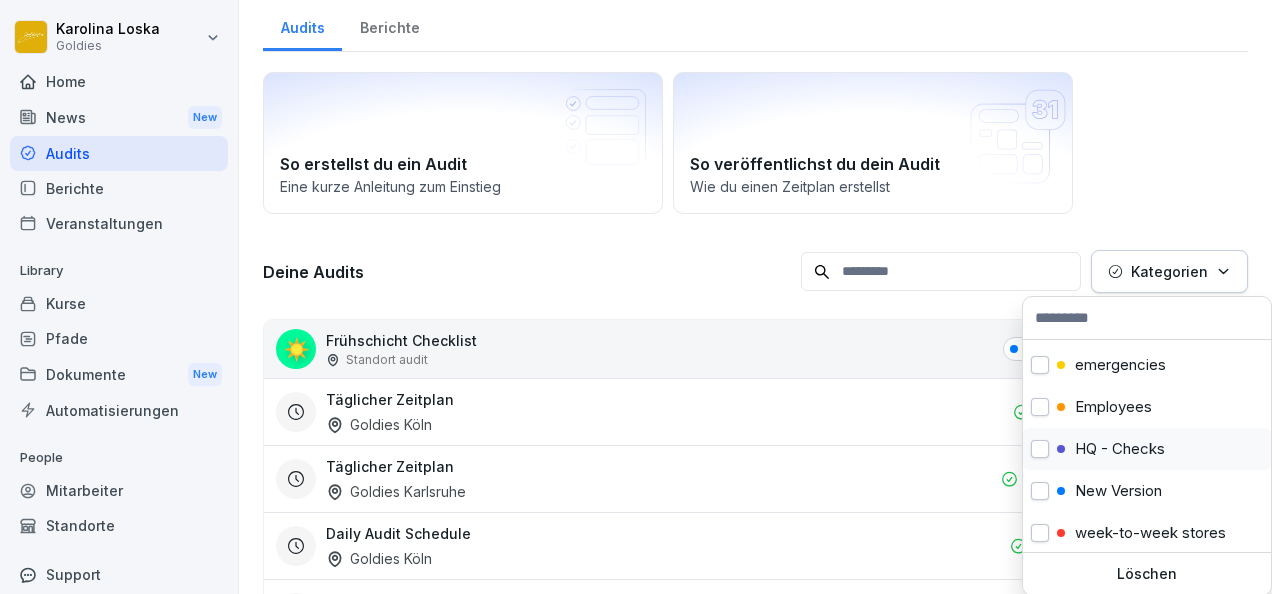 click on "HQ - Checks" at bounding box center (1120, 449) 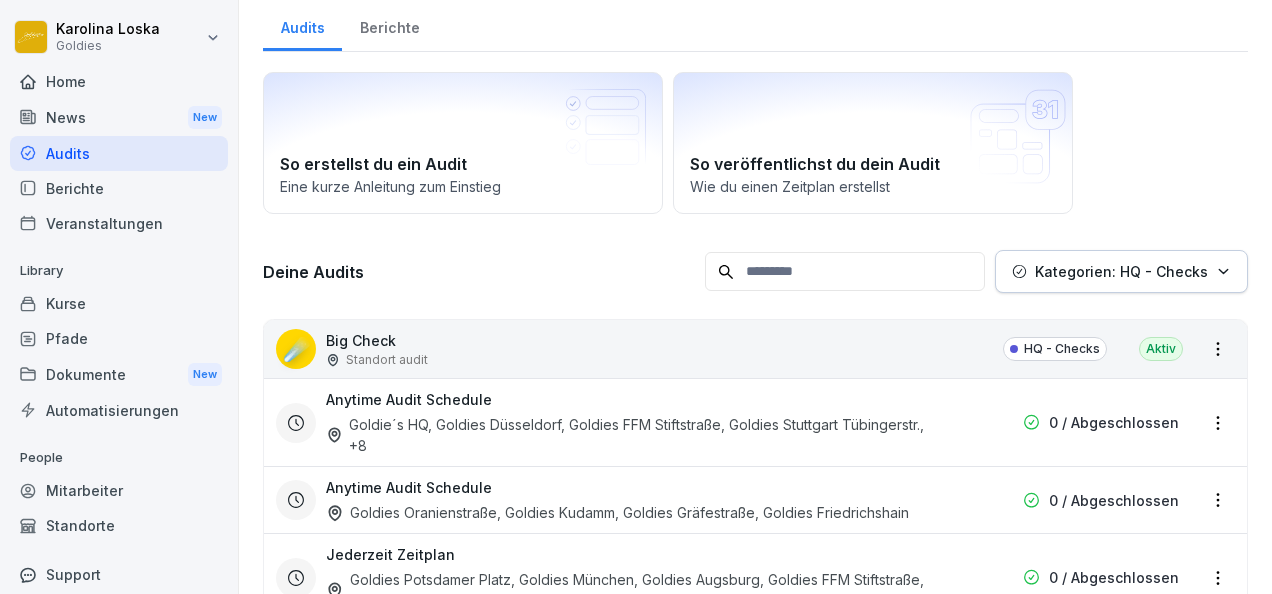 click on "[FIRST] [LAST] Home News New Audits Berichte Veranstaltungen Library Kurse Pfade Dokumente New Automatisierungen People Mitarbeiter Standorte Support Einstellungen Audits Audit erstellen Audits Berichte So erstellst du ein Audit Eine kurze Anleitung zum Einstieg So veröffentlichst du dein Audit Wie du einen Zeitplan erstellst Deine Audits Kategorien: HQ - Checks ☄️ Big Check Standort audit HQ - Checks Aktiv Anytime Audit Schedule Goldie´s HQ, Goldies Düsseldorf, Goldies FFM Stiftstraße, Goldies Stuttgart Tübingerstr. , +8 0 / Abgeschlossen Anytime Audit Schedule Goldies Oranienstraße, Goldies Kudamm, Goldies Gräfestraße, Goldies Friedrichshain 0 / Abgeschlossen Jederzeit Zeitplan Goldies Potsdamer Platz, Goldies München, Goldies Augsburg, Goldies FFM Stiftstraße , +5 0 / Abgeschlossen ↗️ Store Check Standort audit HQ - Checks Aktiv Täglicher Zeitplan Goldies München, Goldies Köln, Goldies Stuttgart Tübingerstr., Goldies Düsseldorf , +3 0 / Abgeschlossen , +6 🎖️" at bounding box center (636, 297) 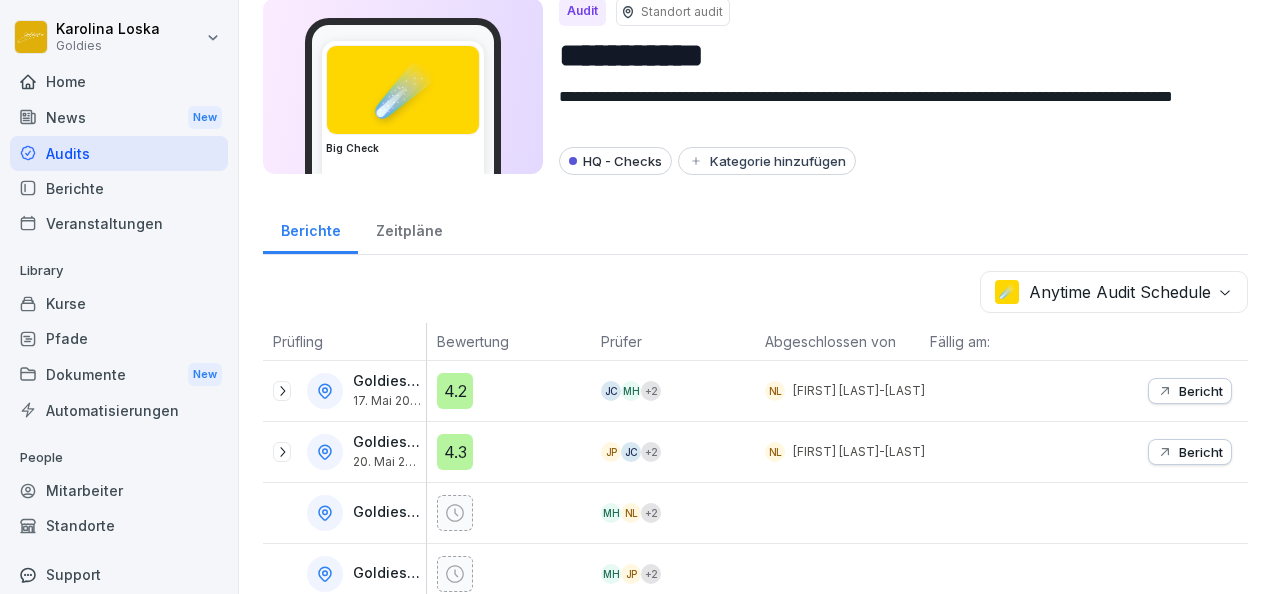 scroll, scrollTop: 131, scrollLeft: 0, axis: vertical 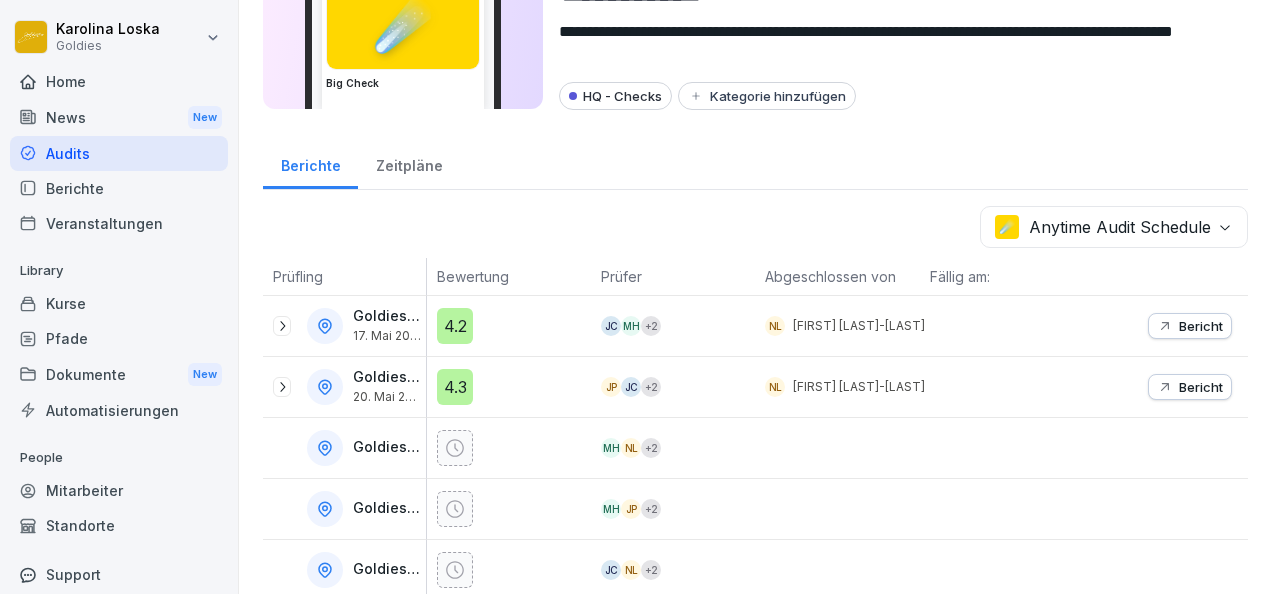click 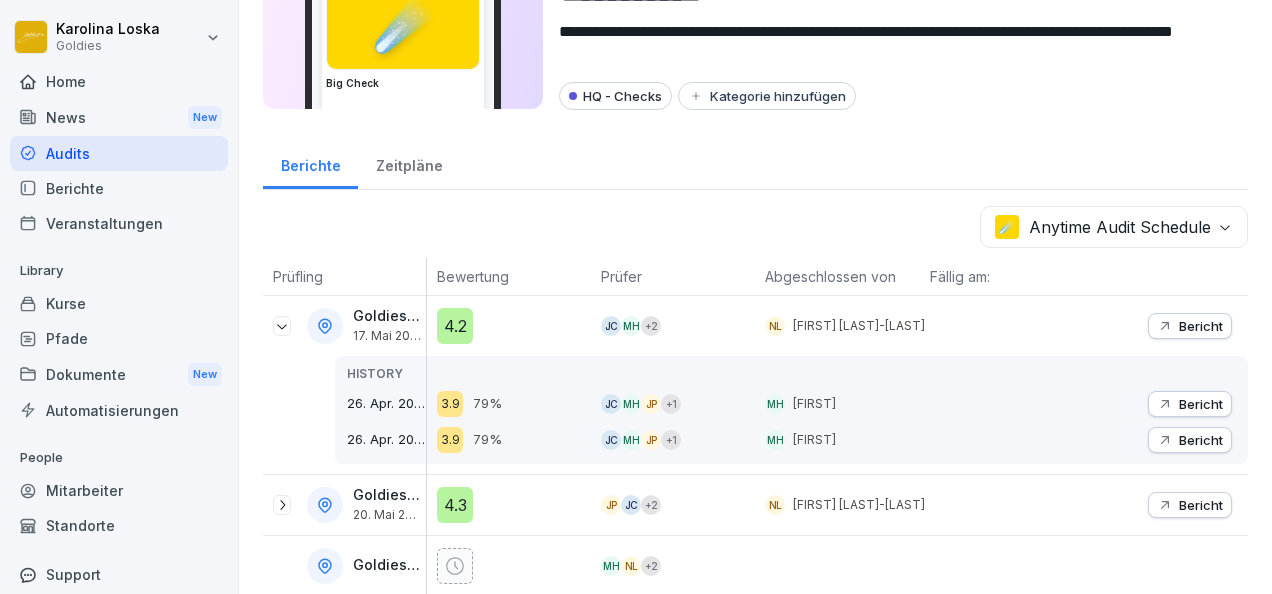 click on "Bericht" at bounding box center (1201, 326) 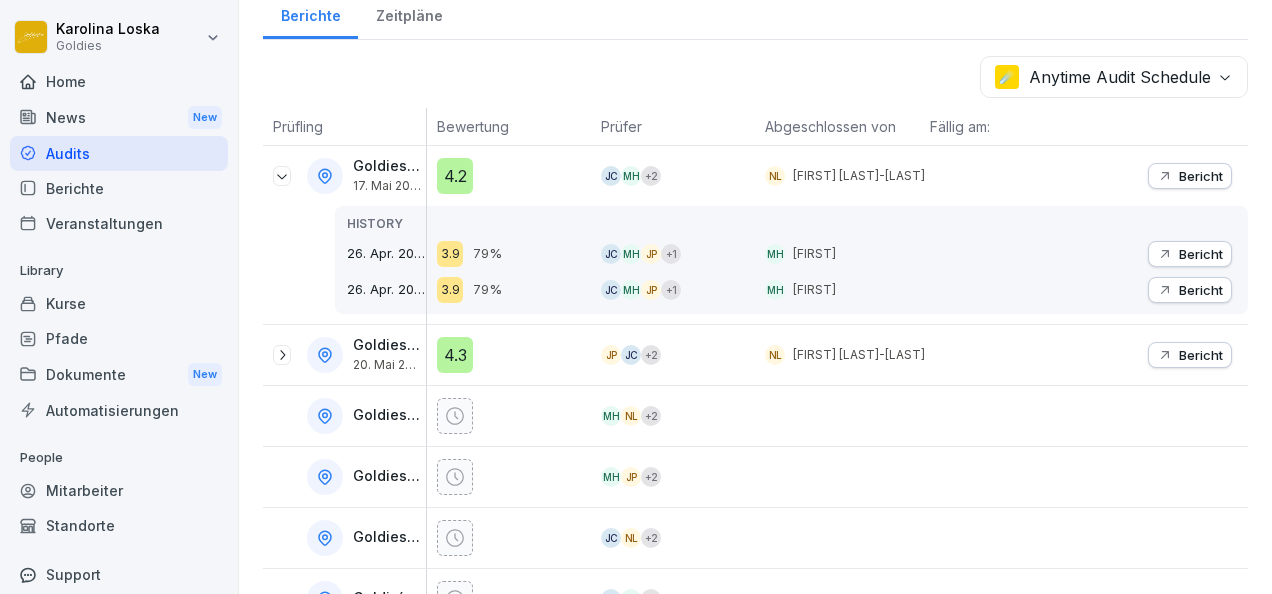 scroll, scrollTop: 283, scrollLeft: 0, axis: vertical 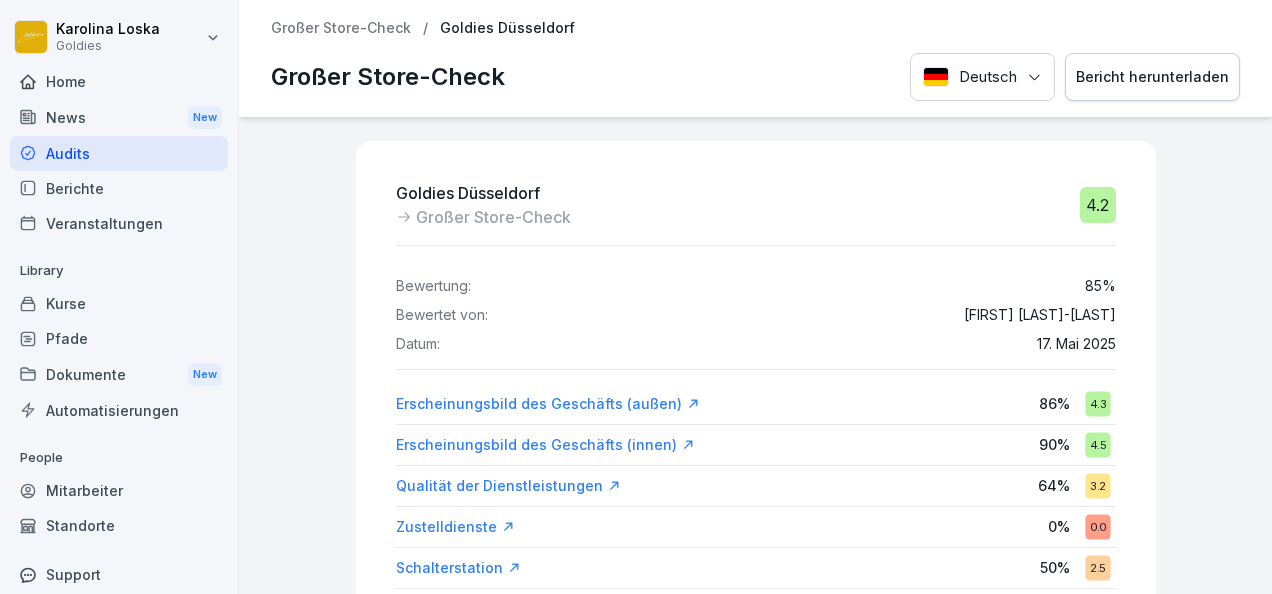 click on "Bericht herunterladen" at bounding box center (1152, 77) 